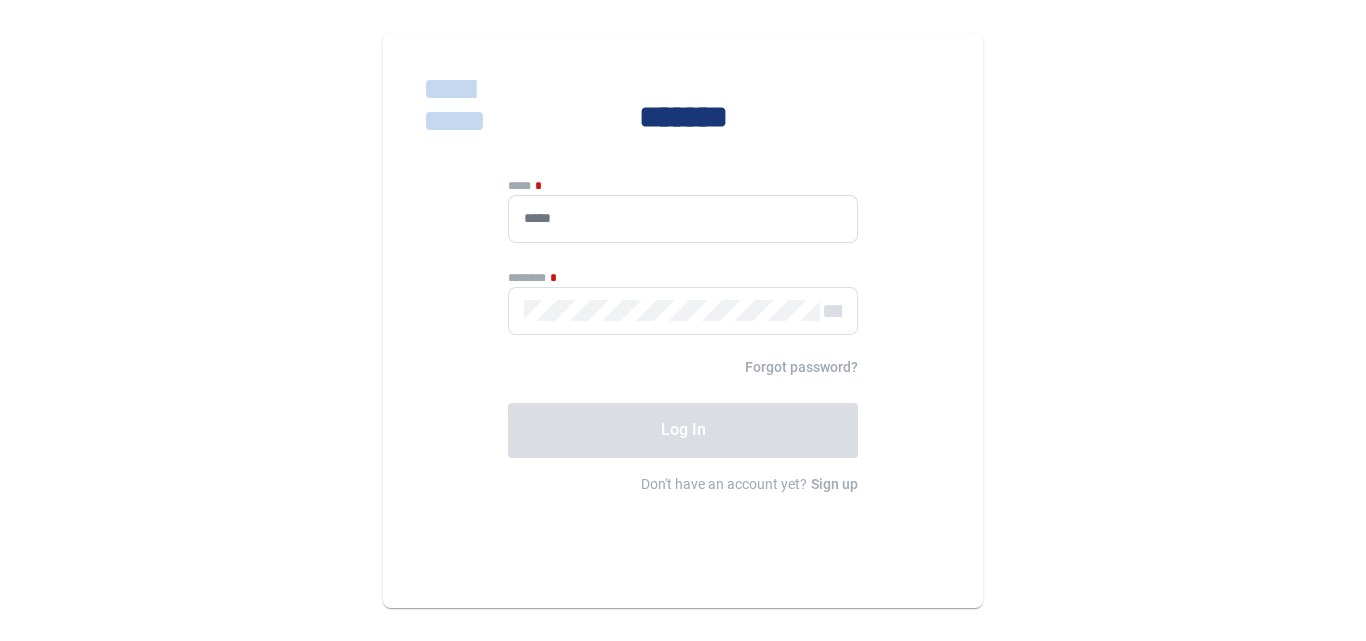 scroll, scrollTop: 0, scrollLeft: 0, axis: both 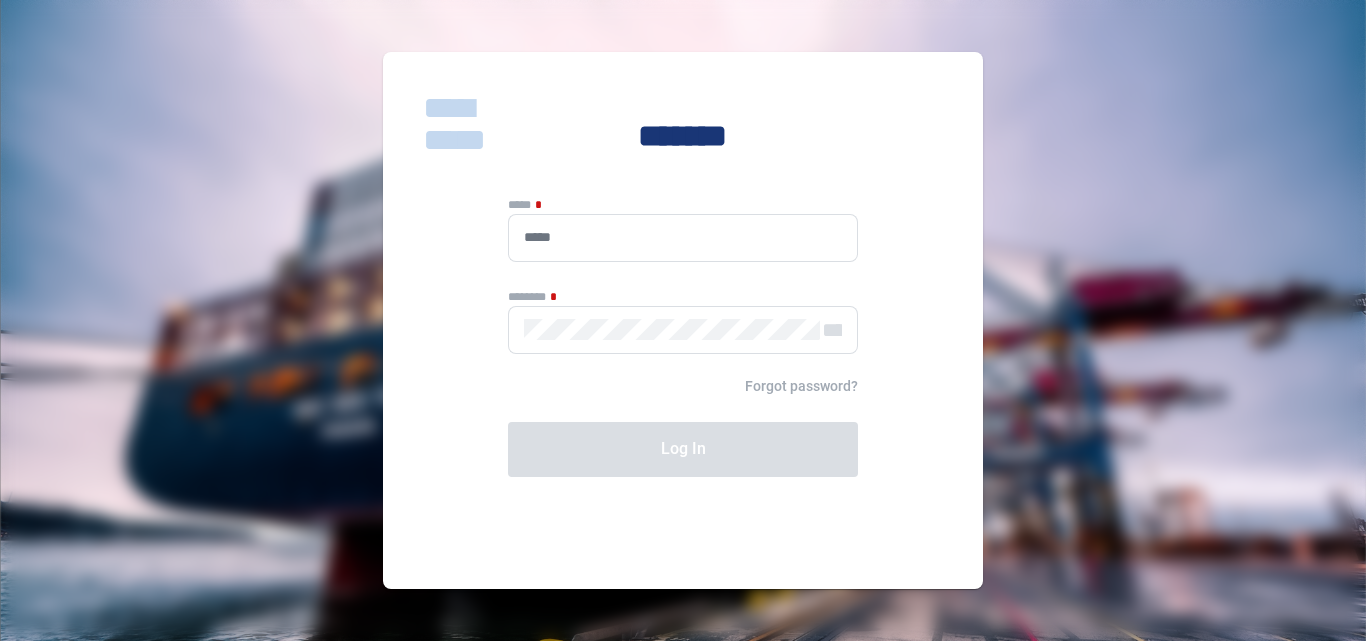 type on "**********" 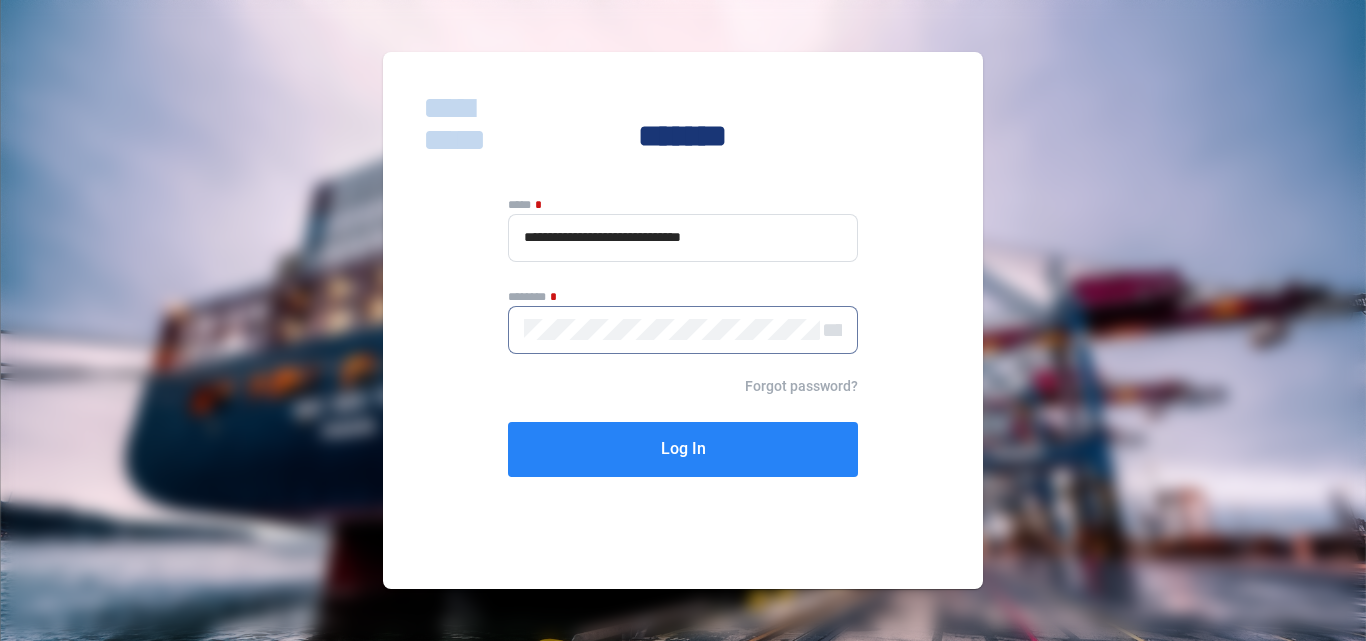 click on "Log In" 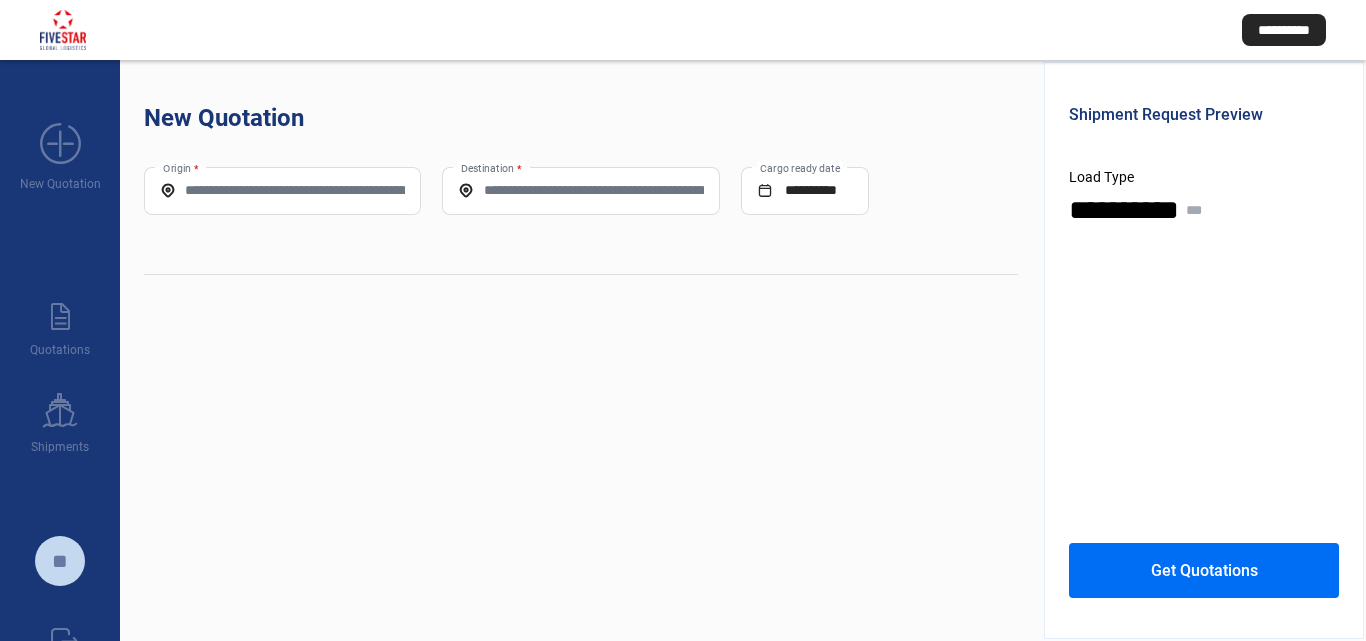 click on "Origin *" at bounding box center (282, 190) 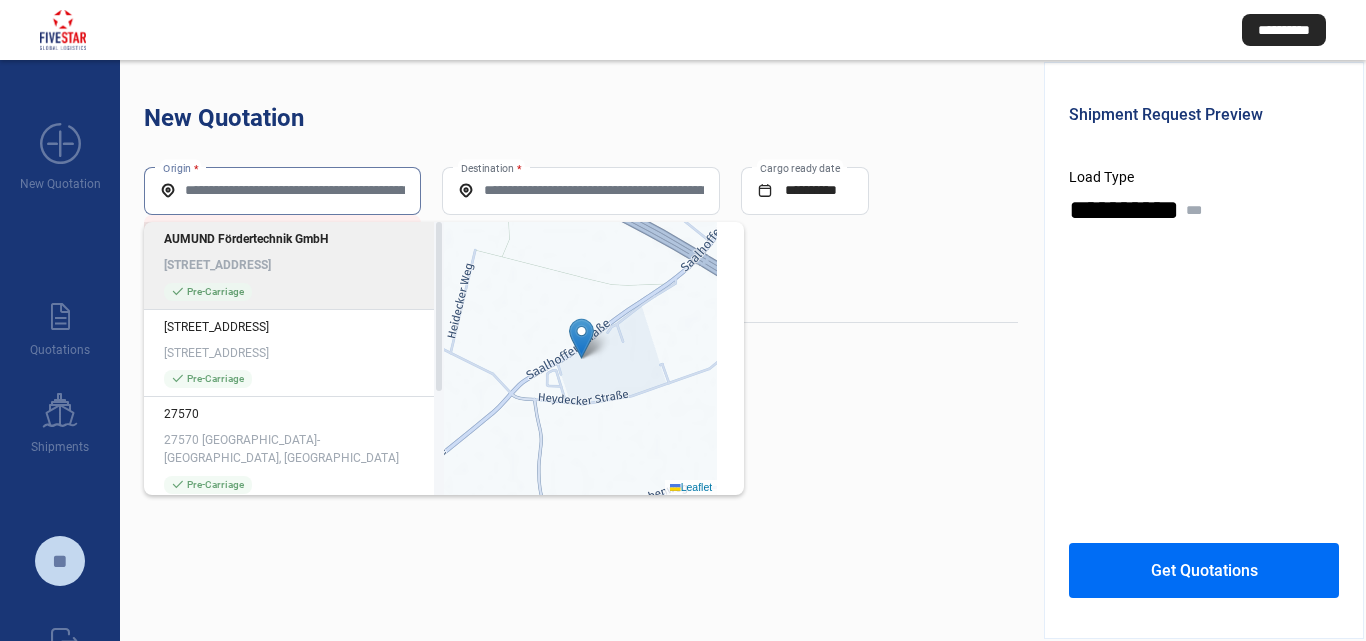 click on "Origin *" at bounding box center (282, 190) 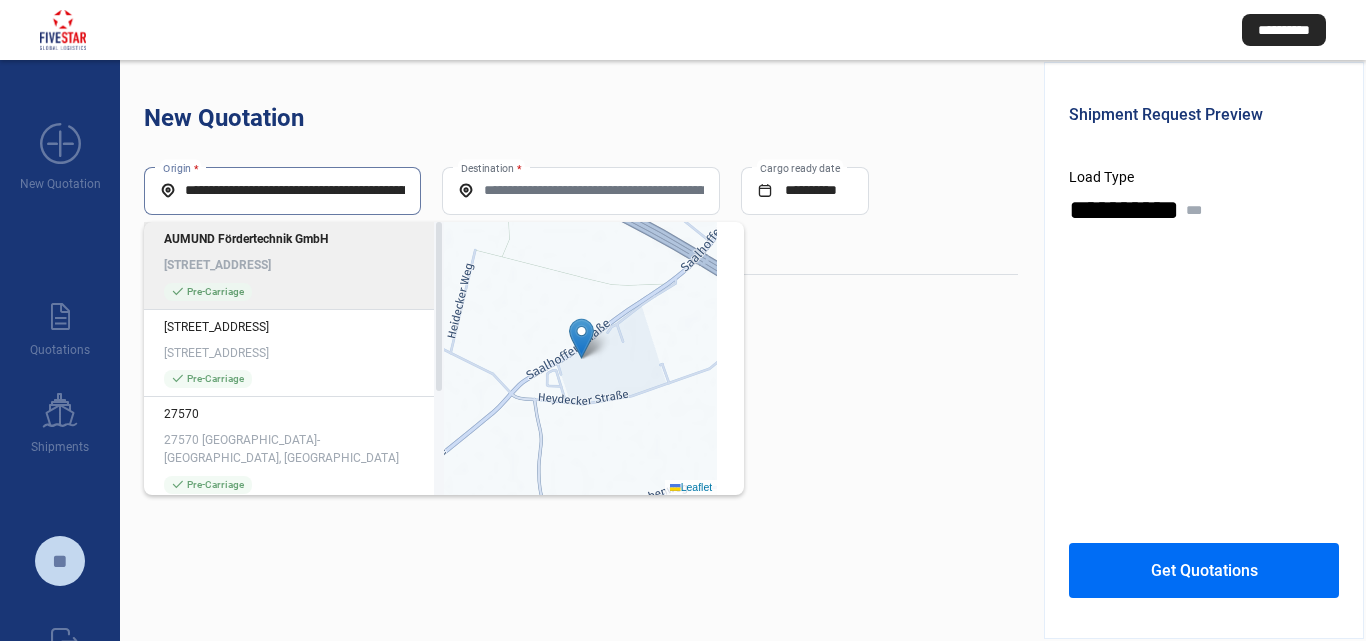 scroll, scrollTop: 0, scrollLeft: 136, axis: horizontal 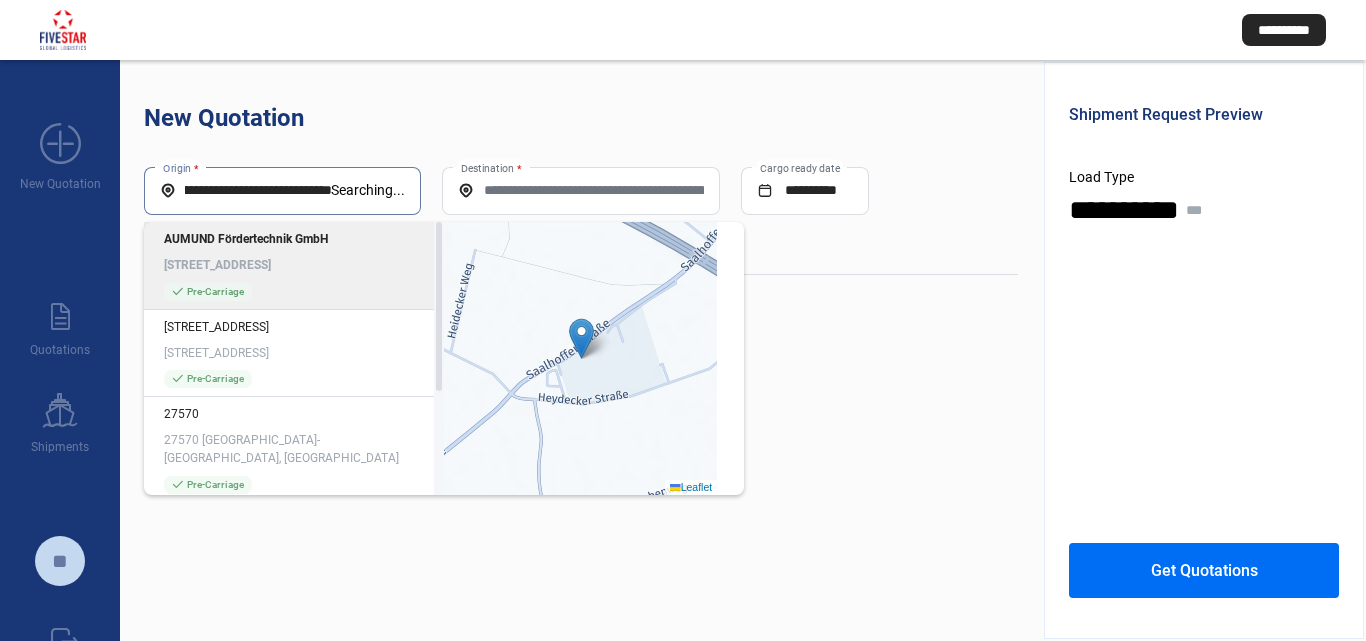 type on "**********" 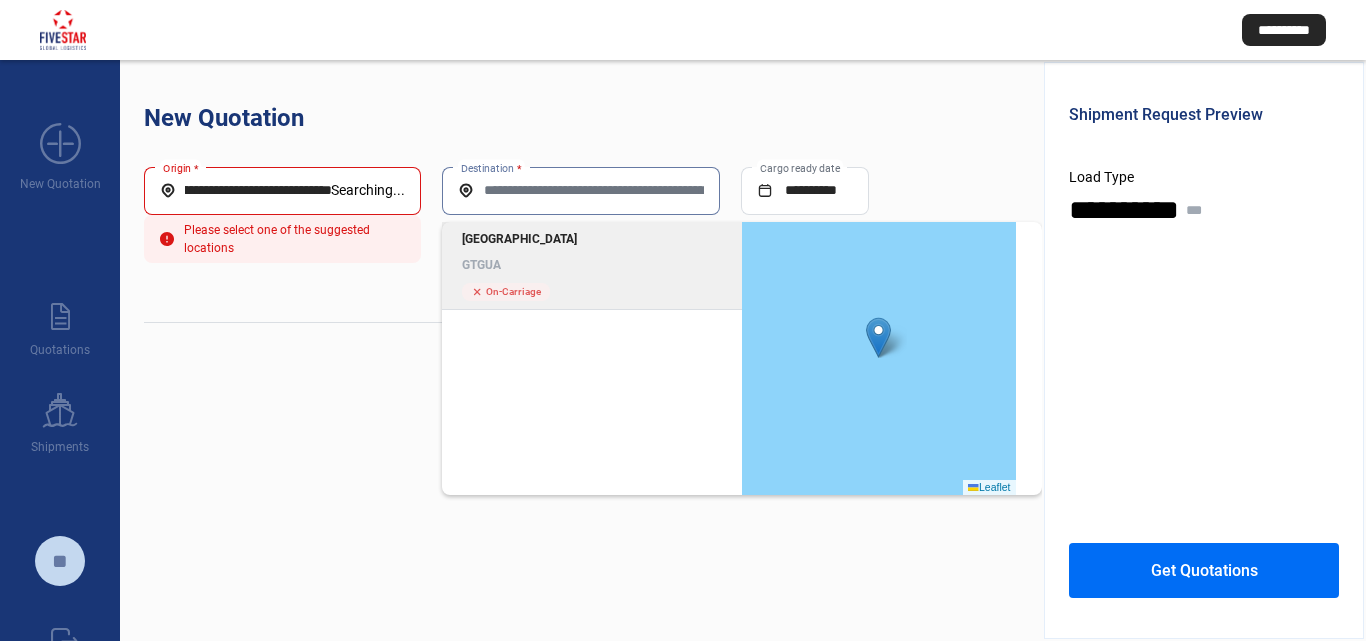 scroll, scrollTop: 0, scrollLeft: 0, axis: both 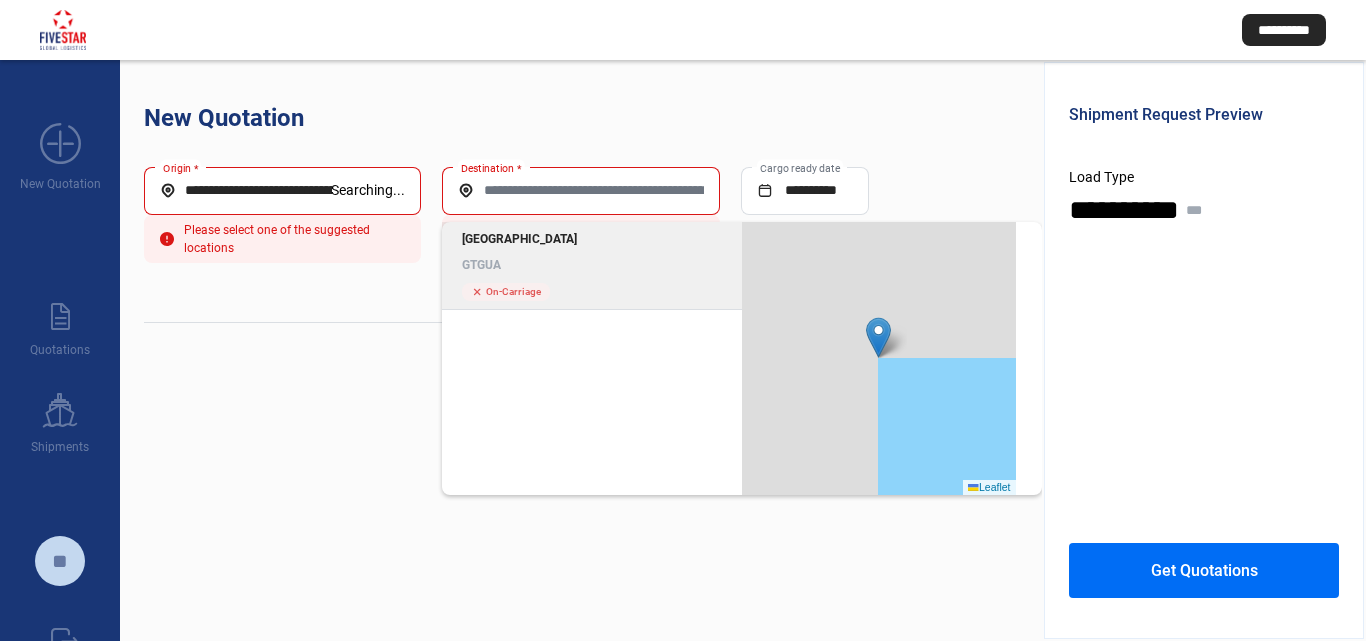click on "Searching..." 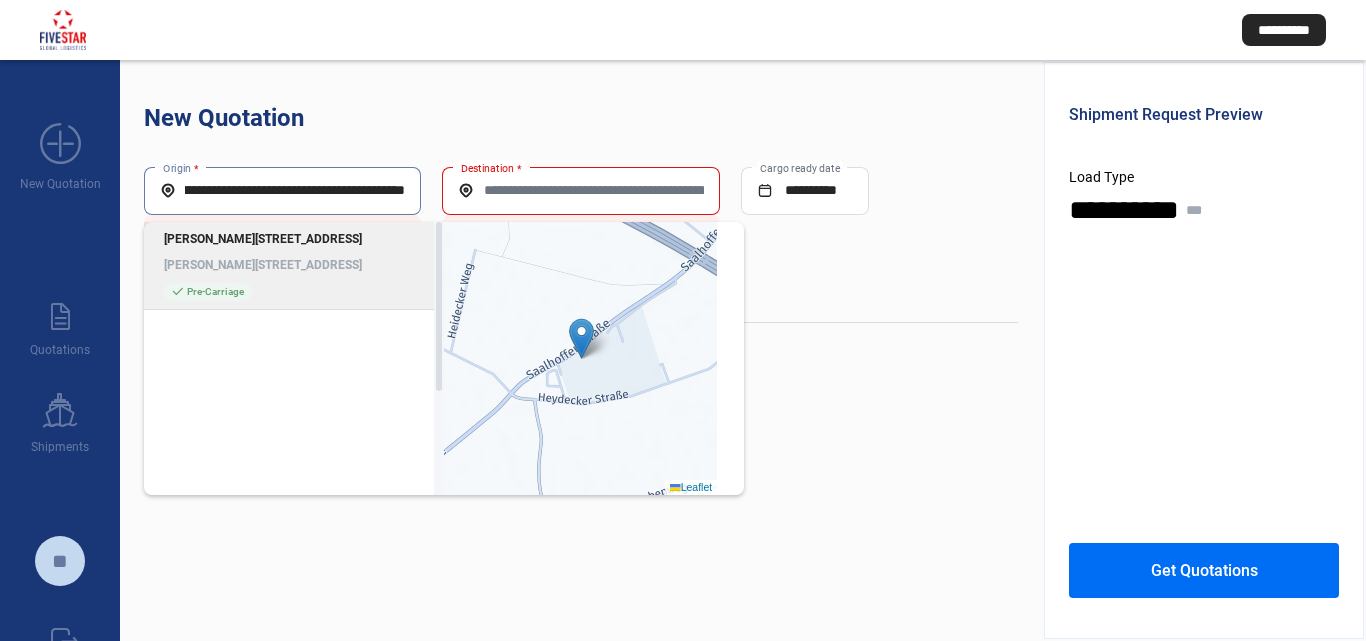 scroll, scrollTop: 0, scrollLeft: 136, axis: horizontal 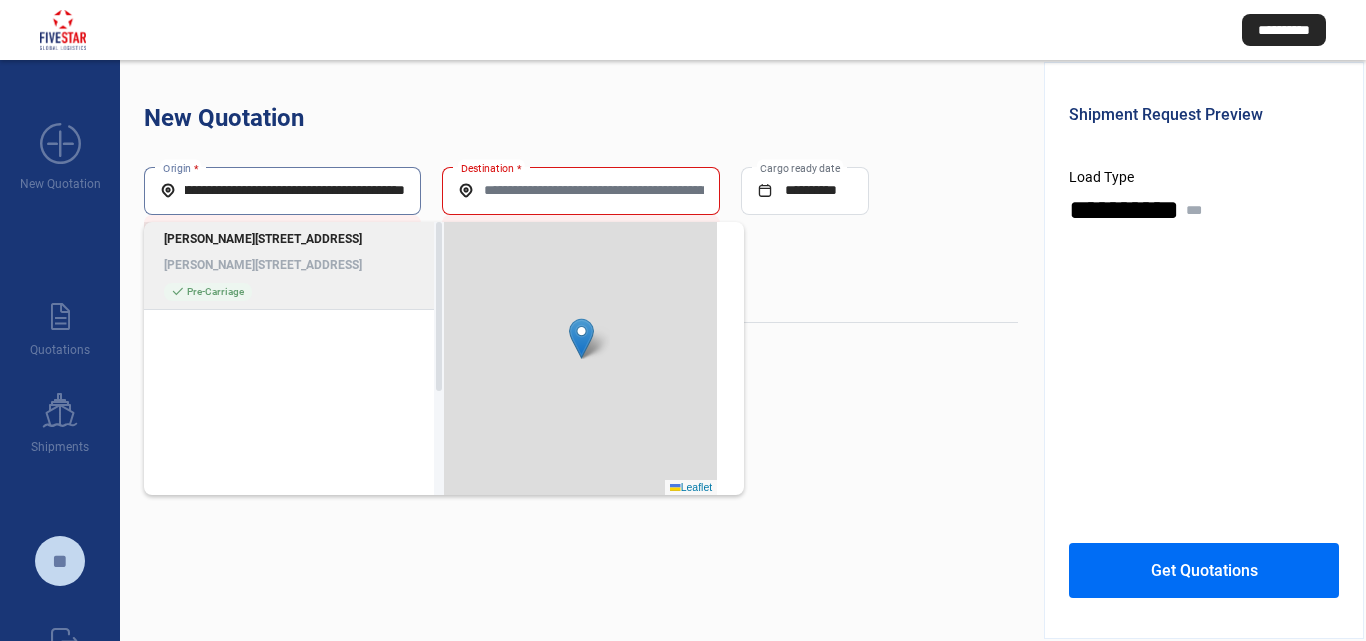 click on "[PERSON_NAME][STREET_ADDRESS]" 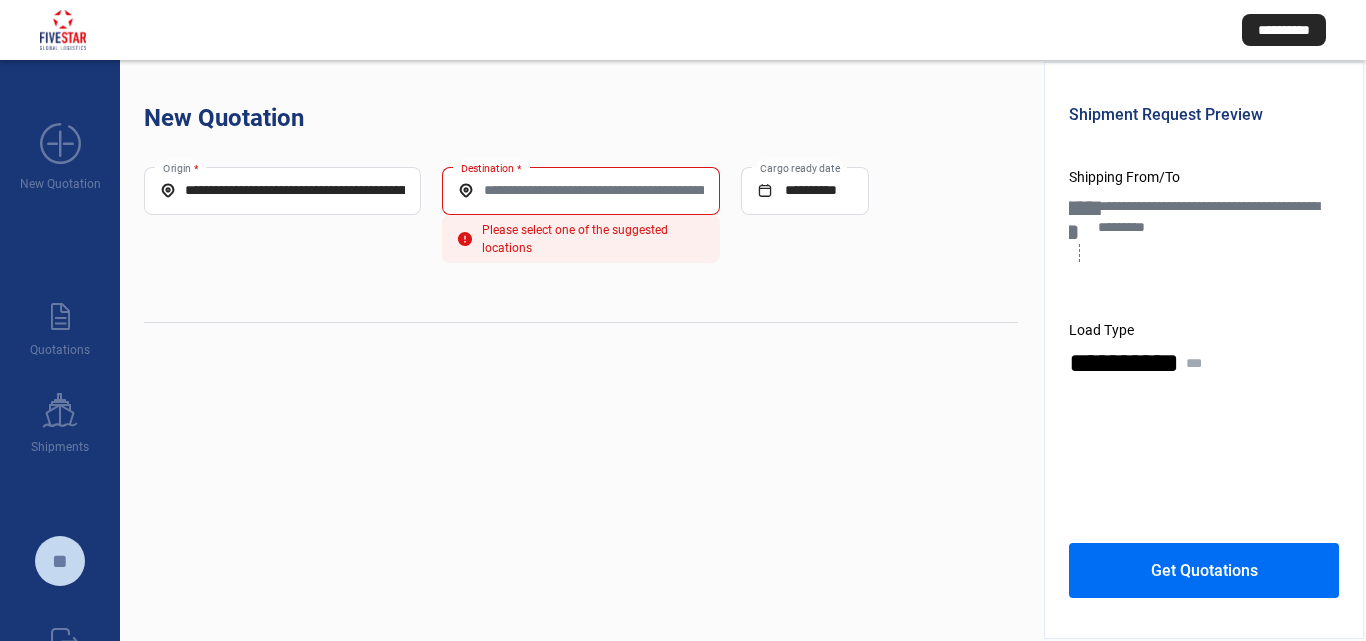 click on "Destination *" 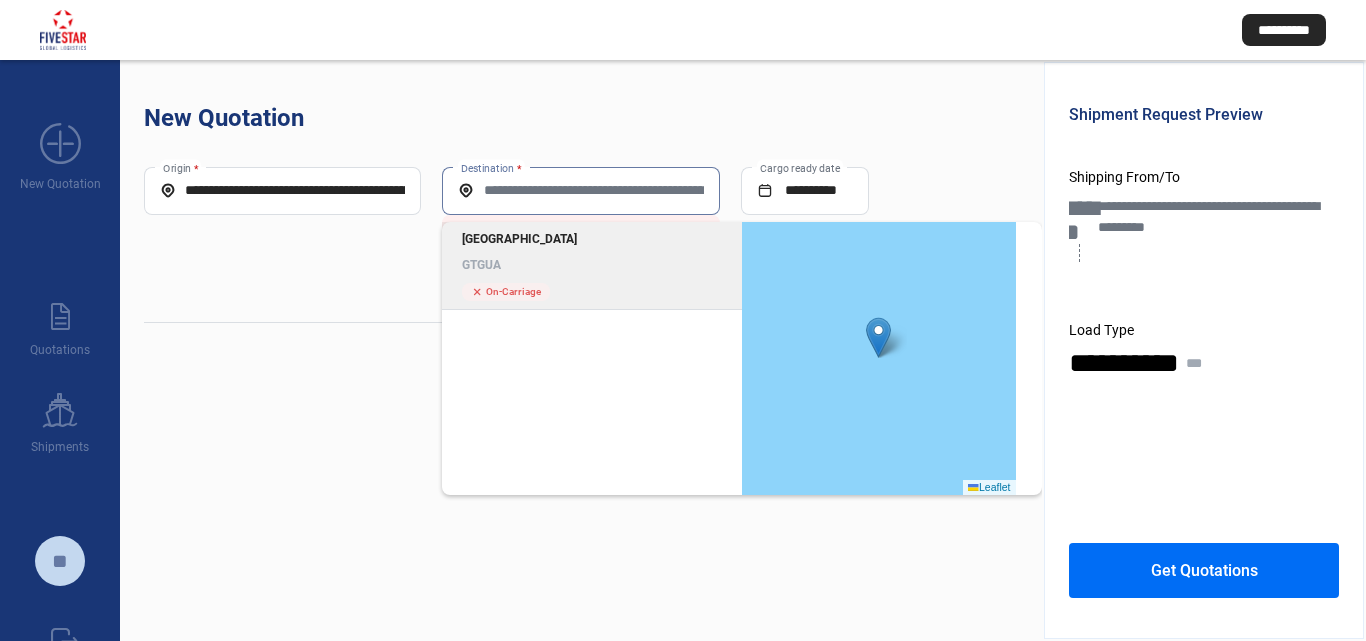 click on "[GEOGRAPHIC_DATA]" 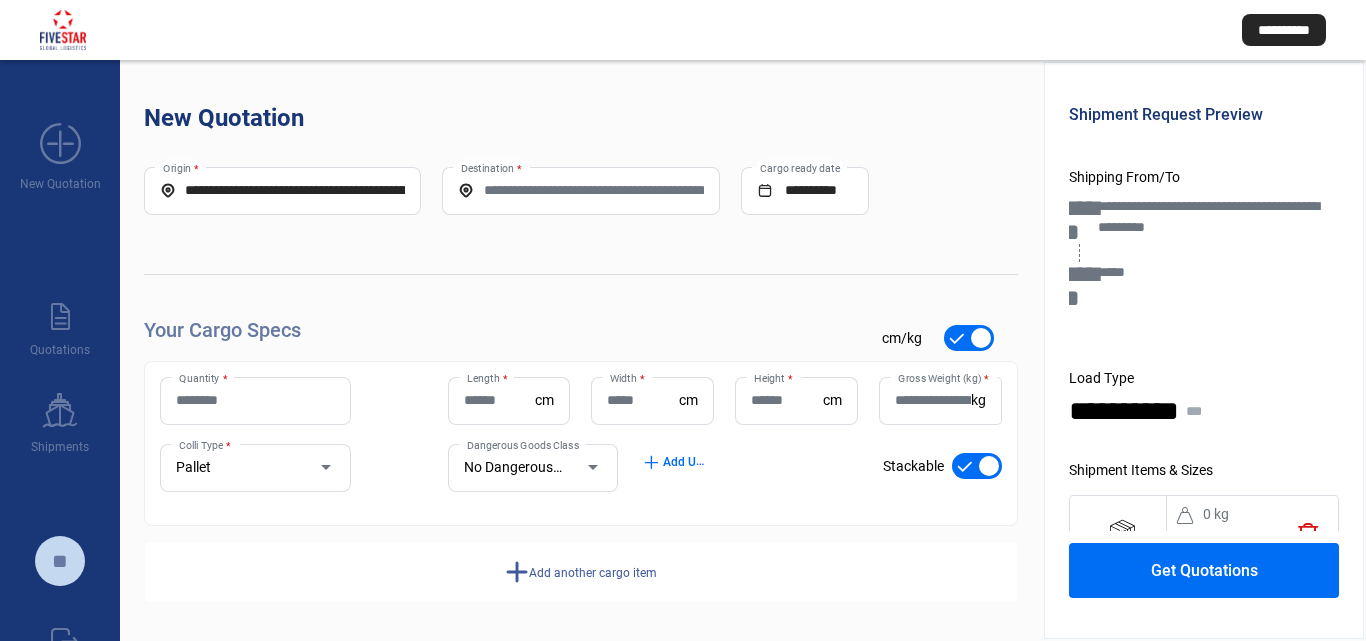 click on "Quantity *" at bounding box center (255, 400) 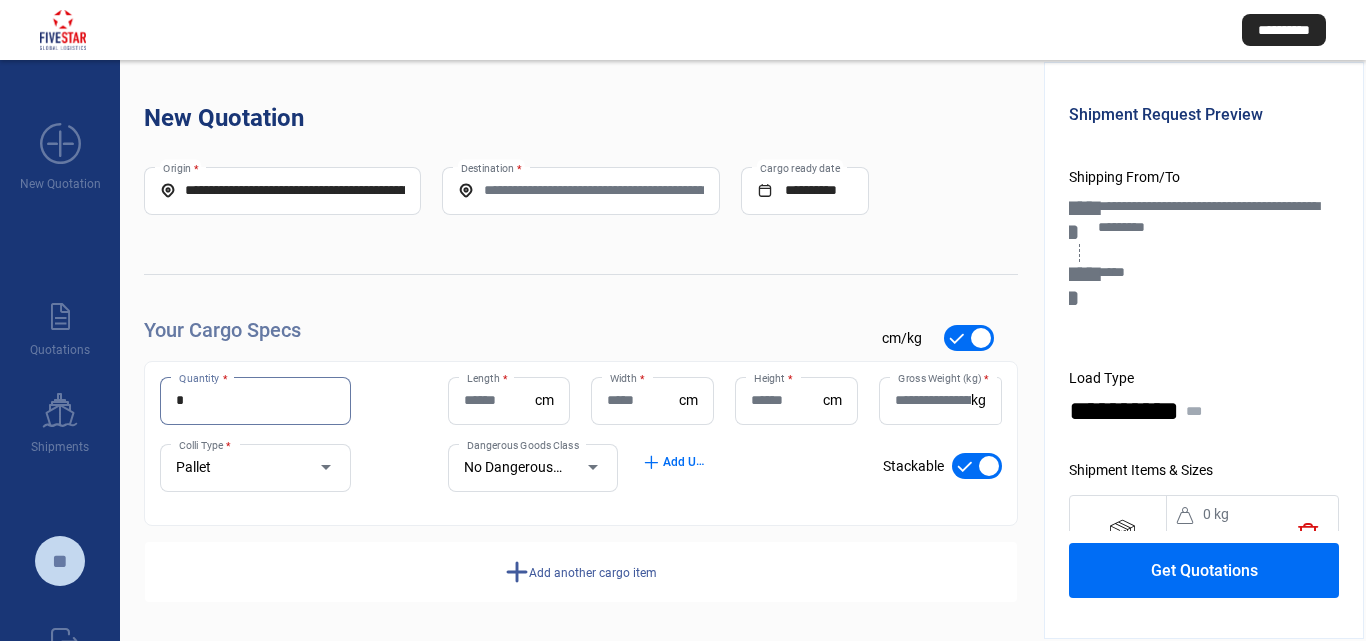 type on "*" 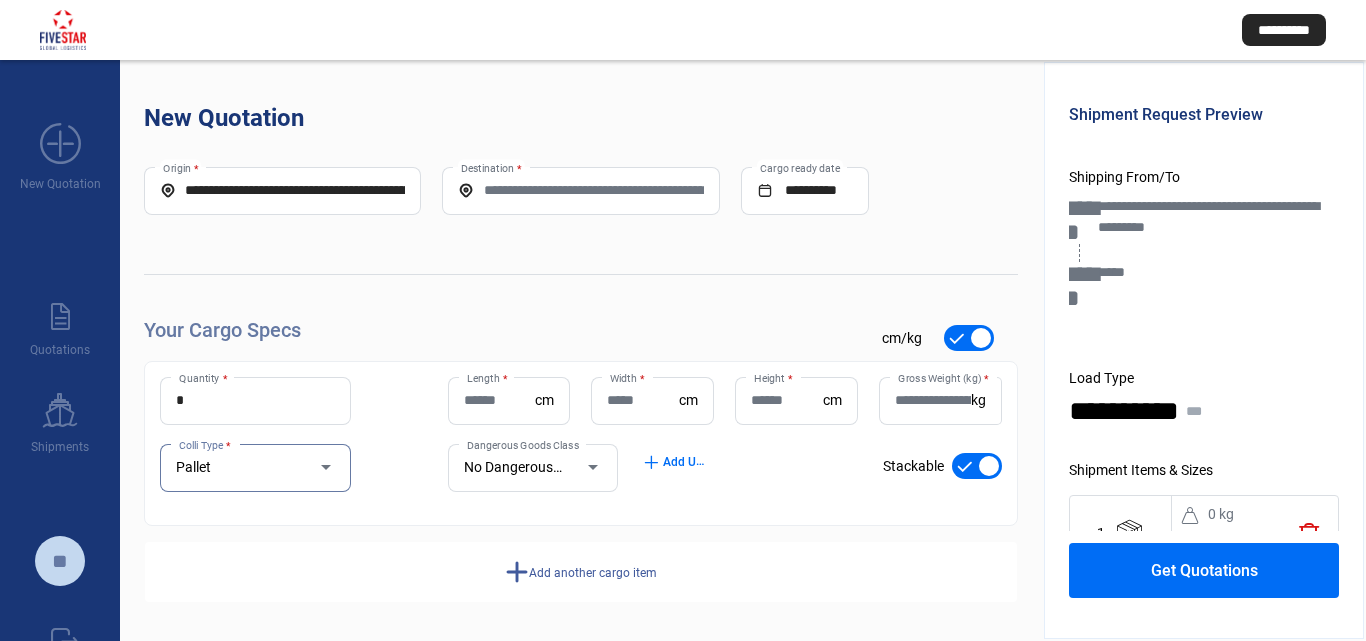 click on "Pallet" at bounding box center (236, 468) 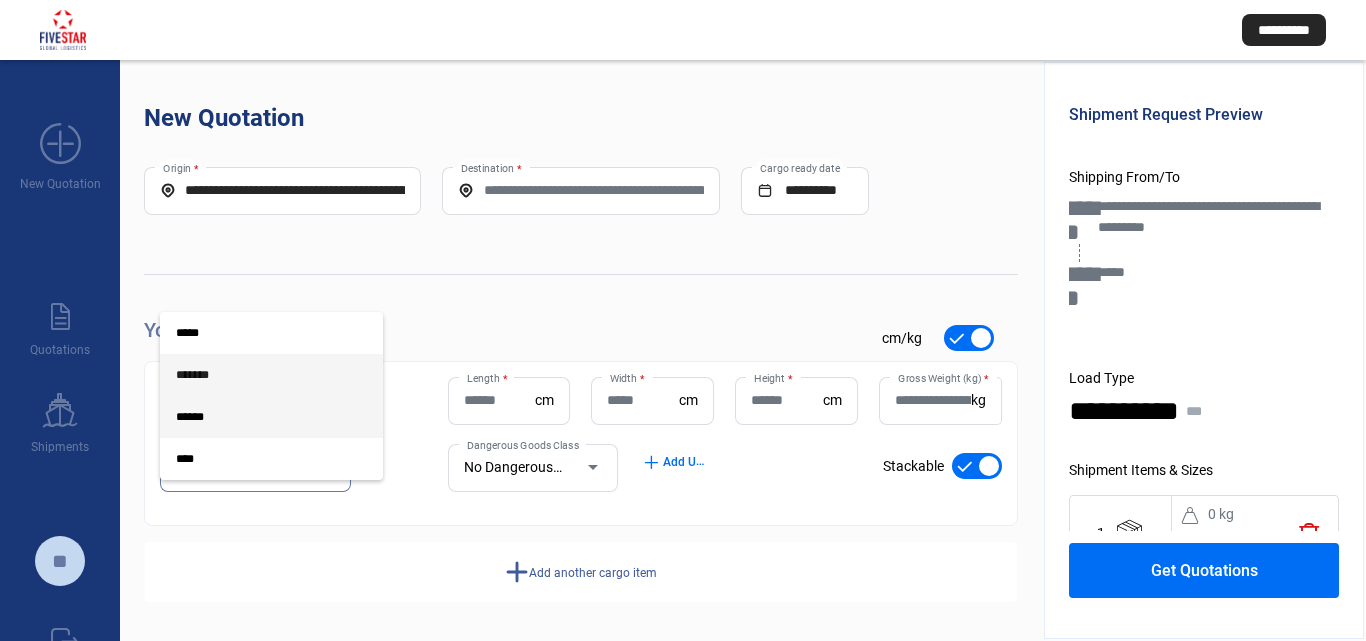 click on "*******" at bounding box center [255, 375] 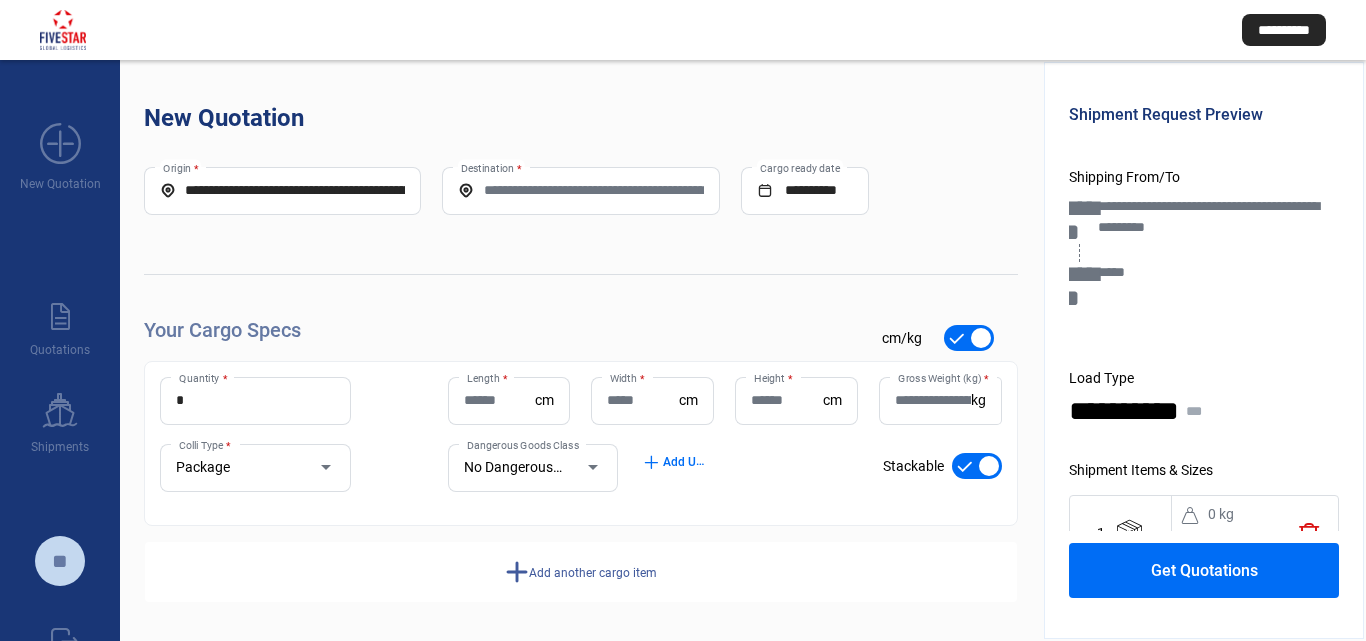 click on "cm" 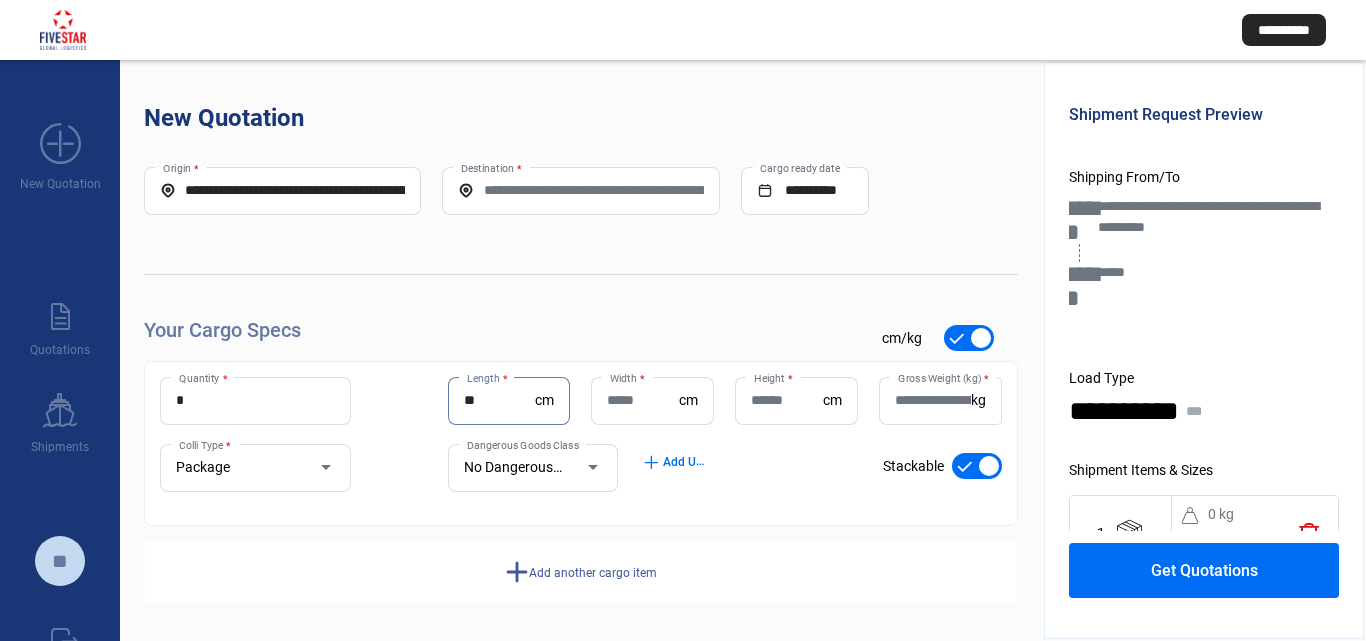 type on "**" 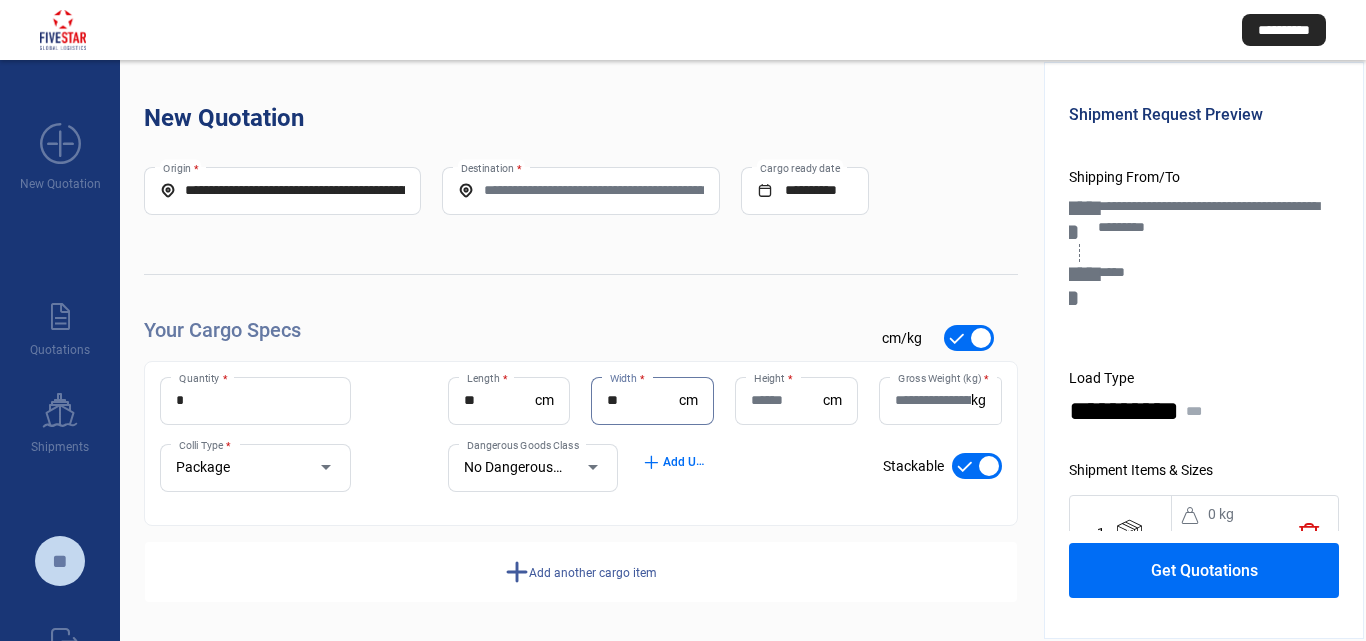type on "**" 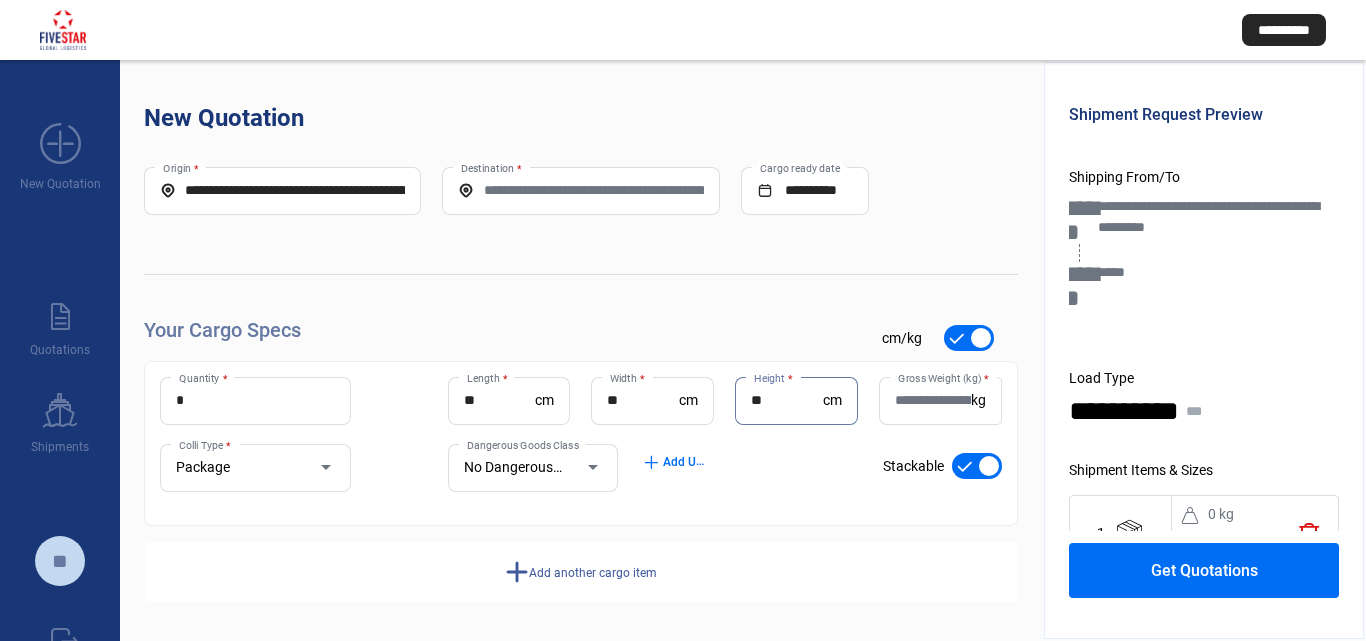 type on "**" 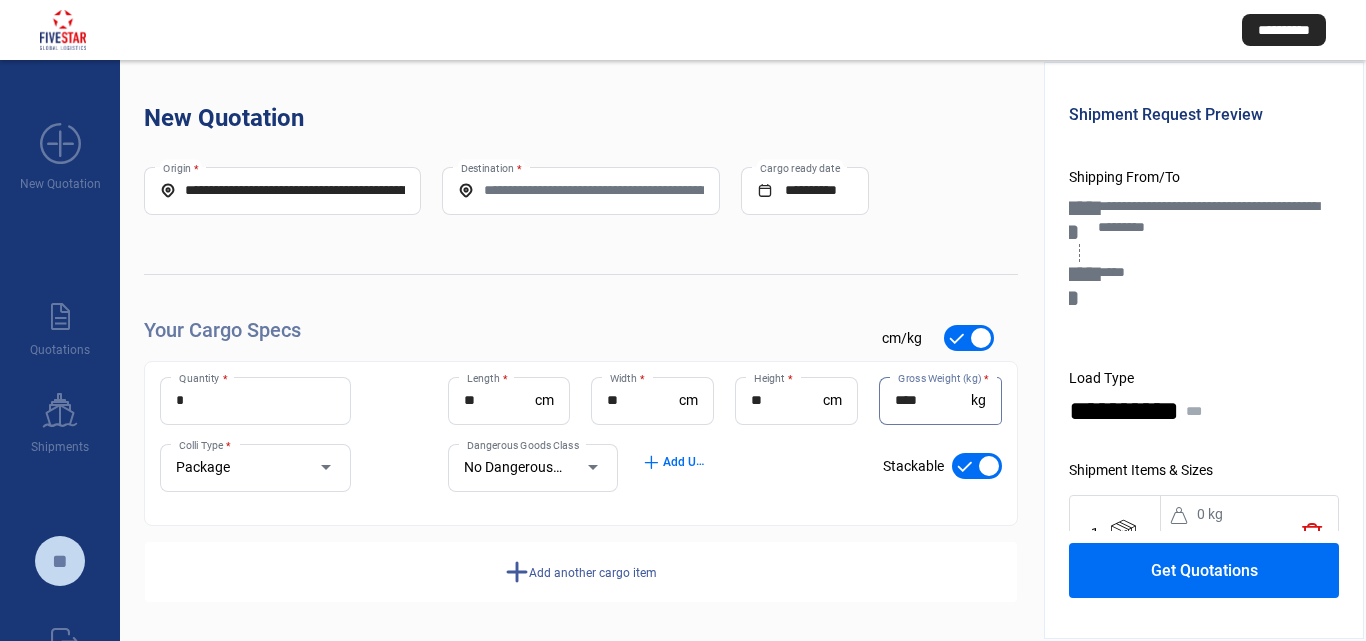 type on "****" 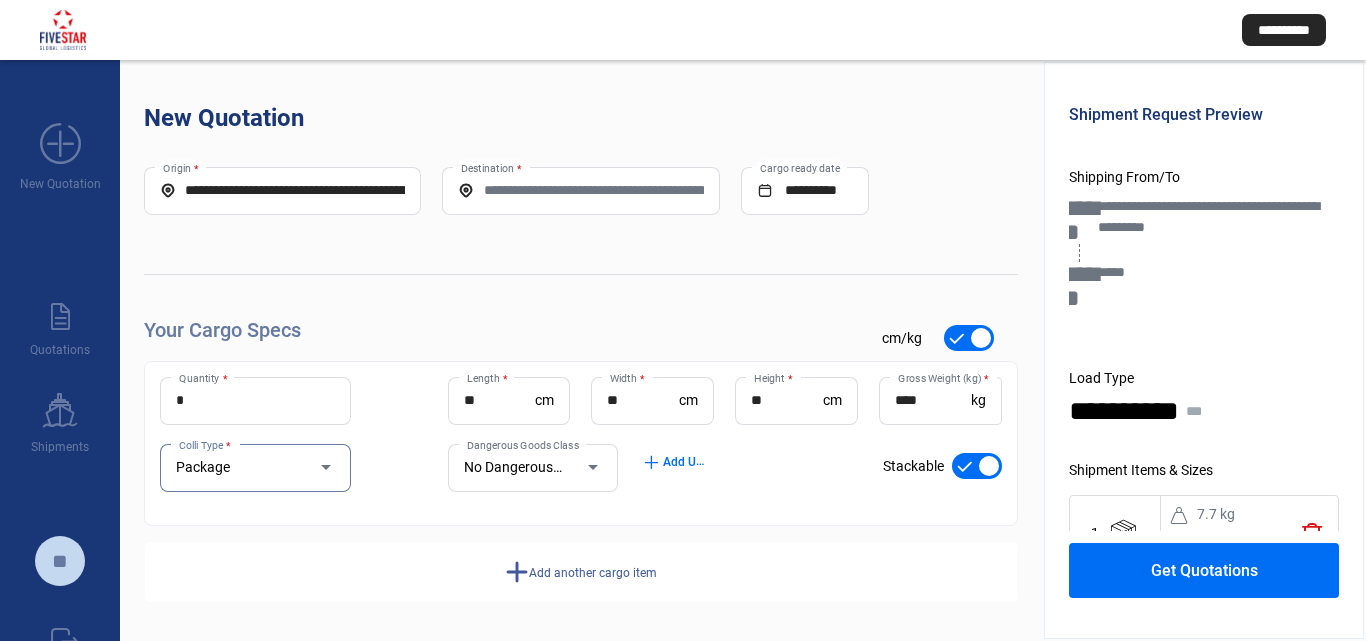 click on "Add another cargo item" 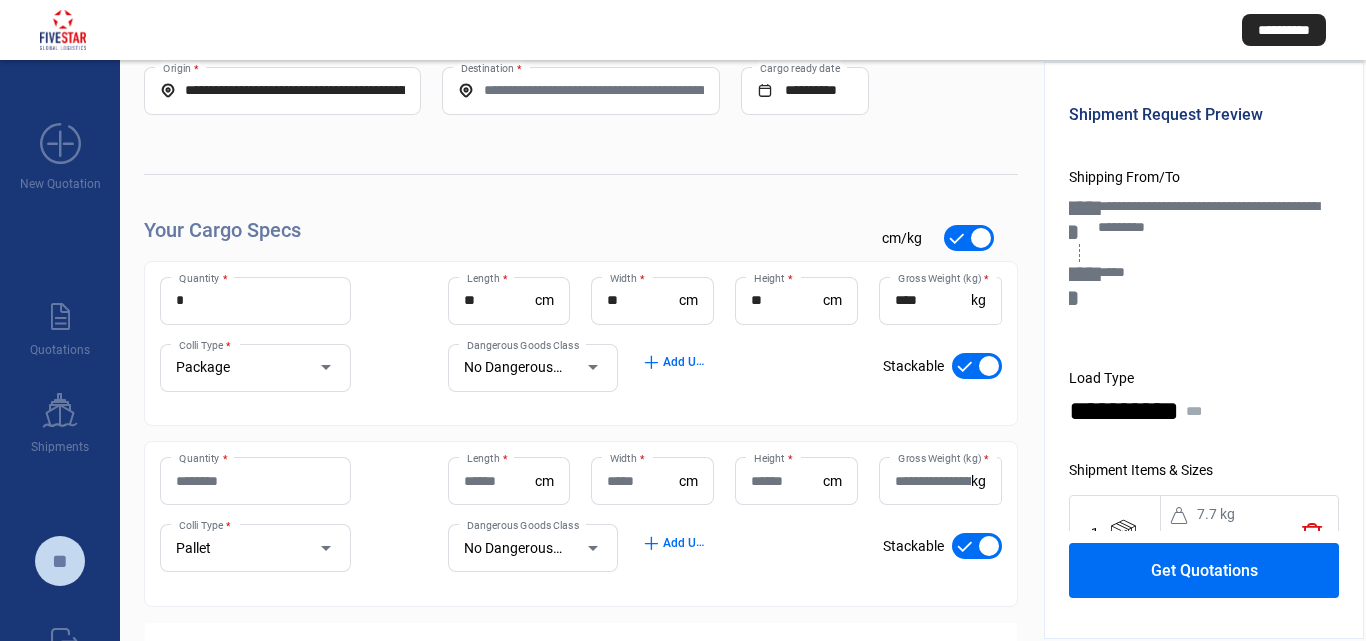 scroll, scrollTop: 183, scrollLeft: 0, axis: vertical 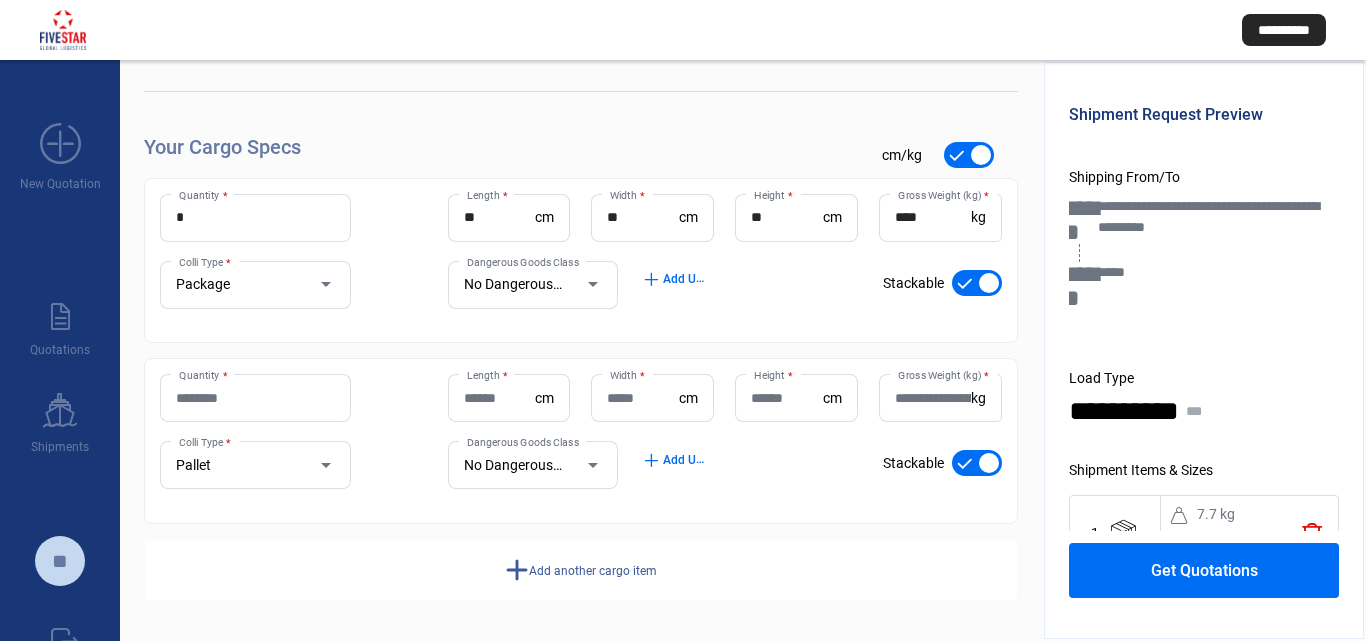 click on "Quantity *" 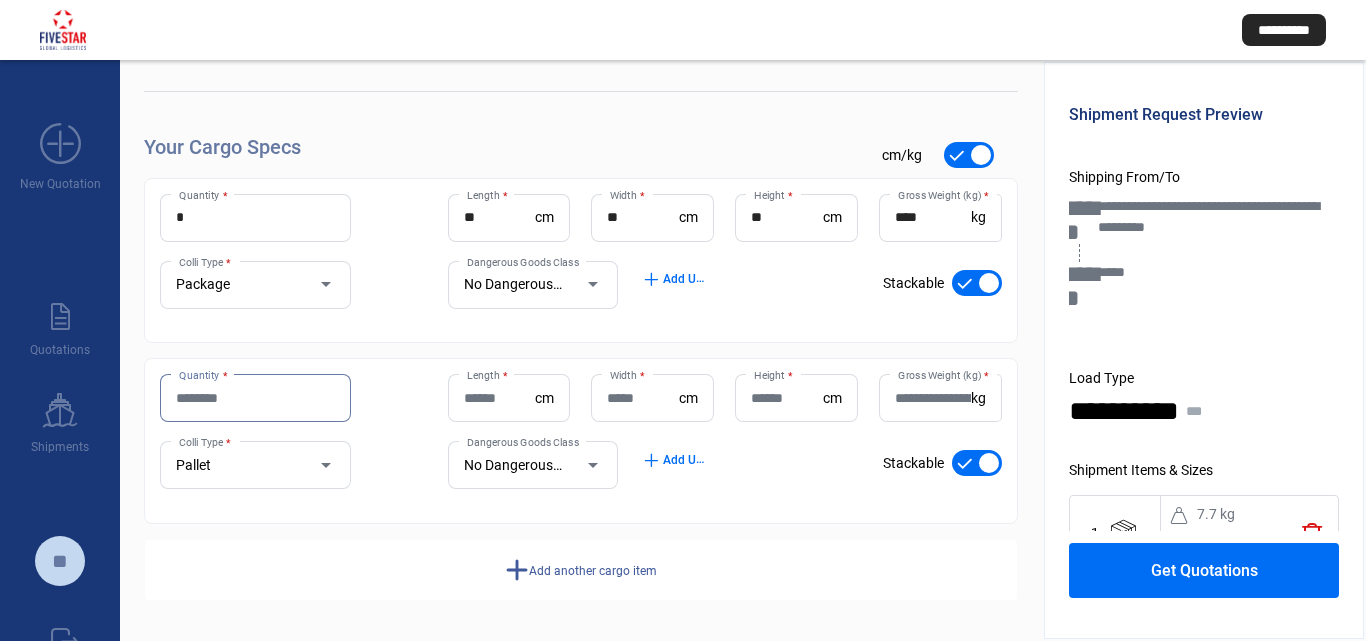 click on "Quantity *" at bounding box center (255, 398) 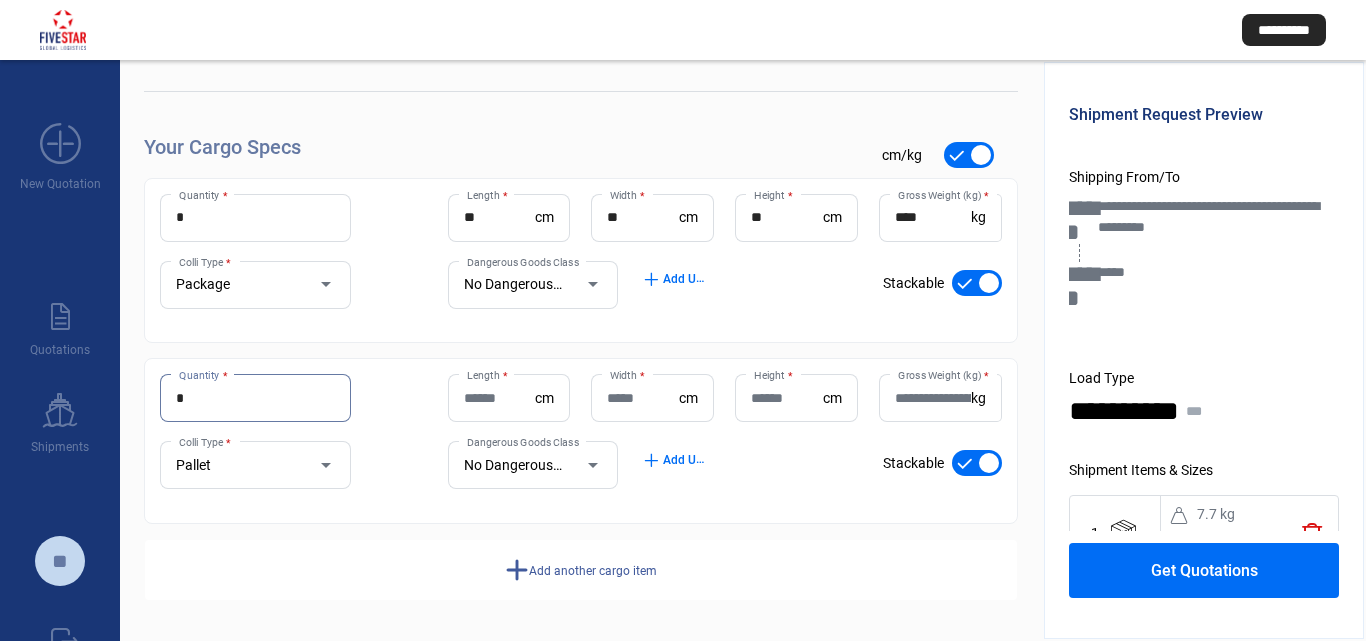 type on "*" 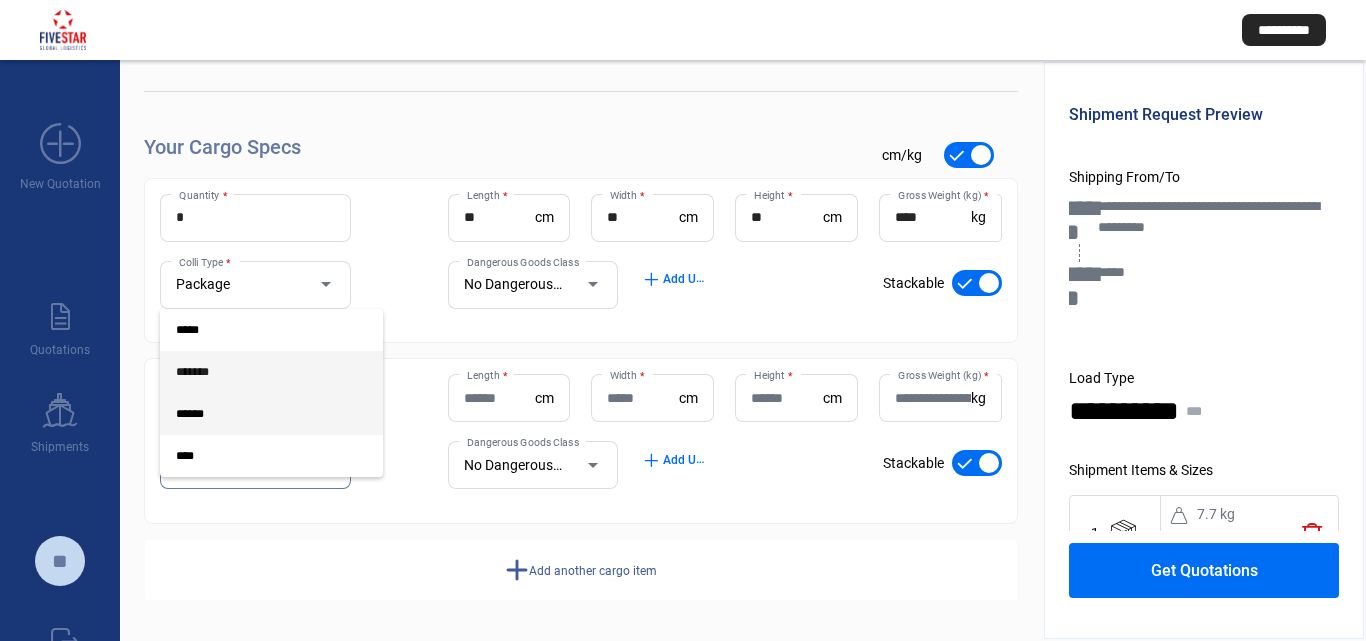 click on "*******" at bounding box center (271, 372) 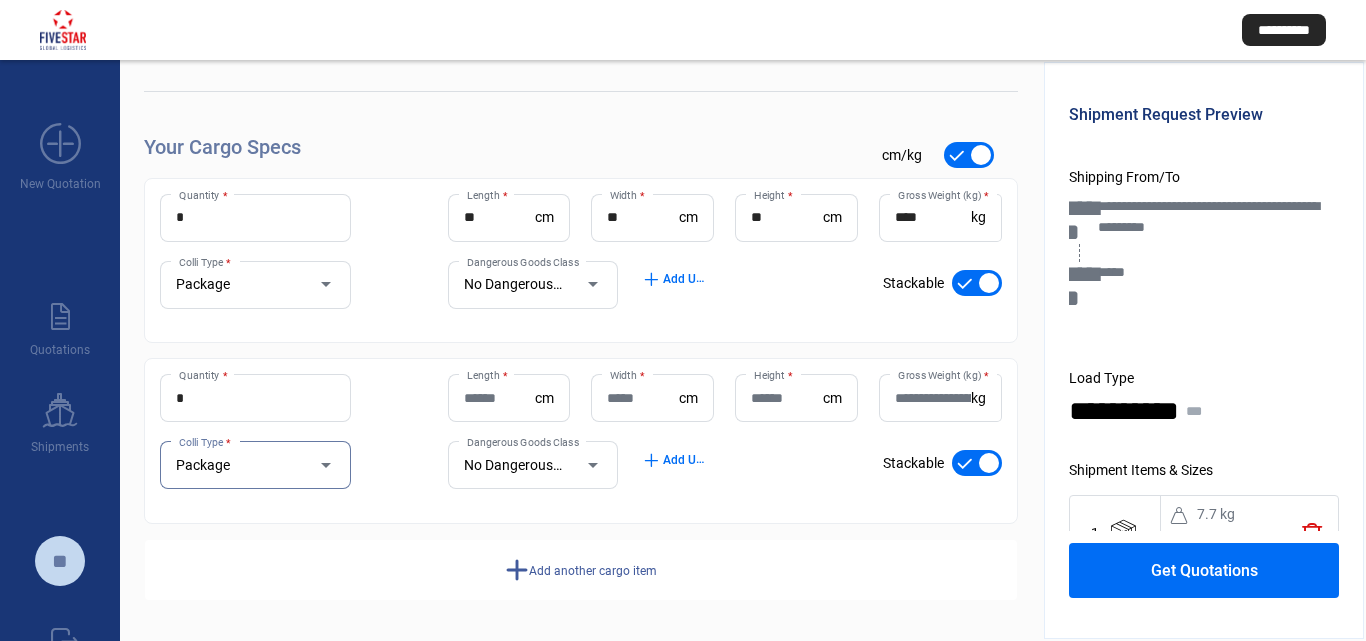 click on "Length  *" 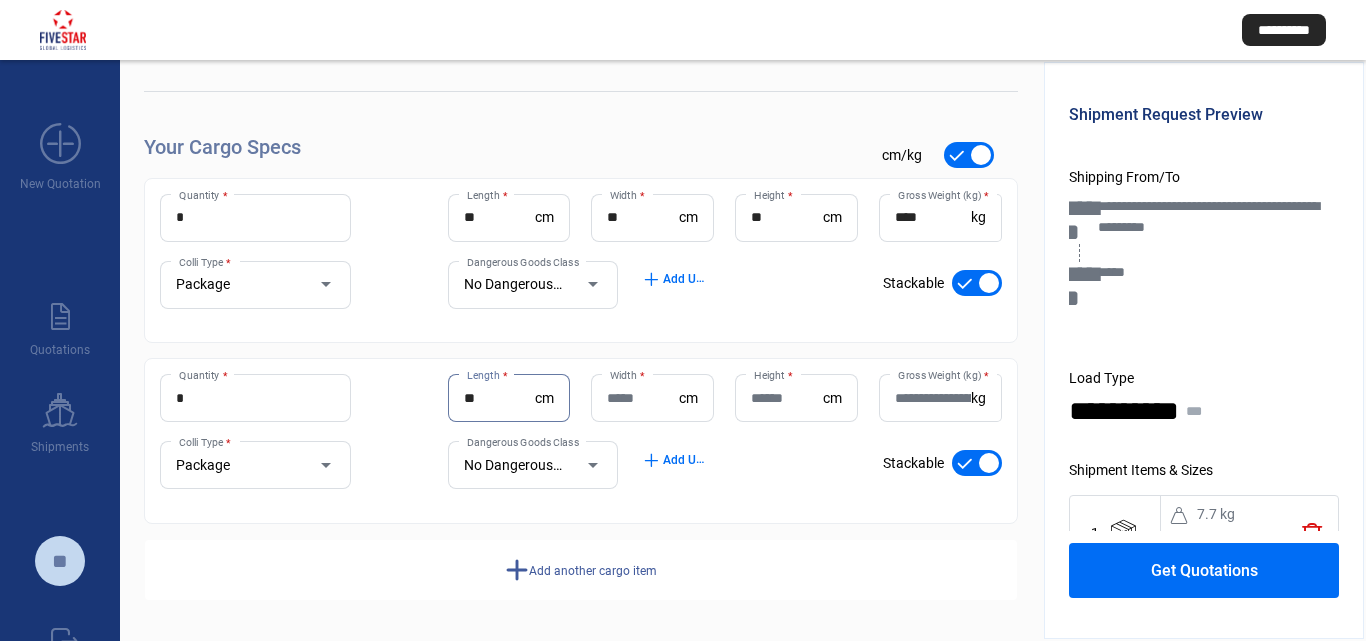 type on "**" 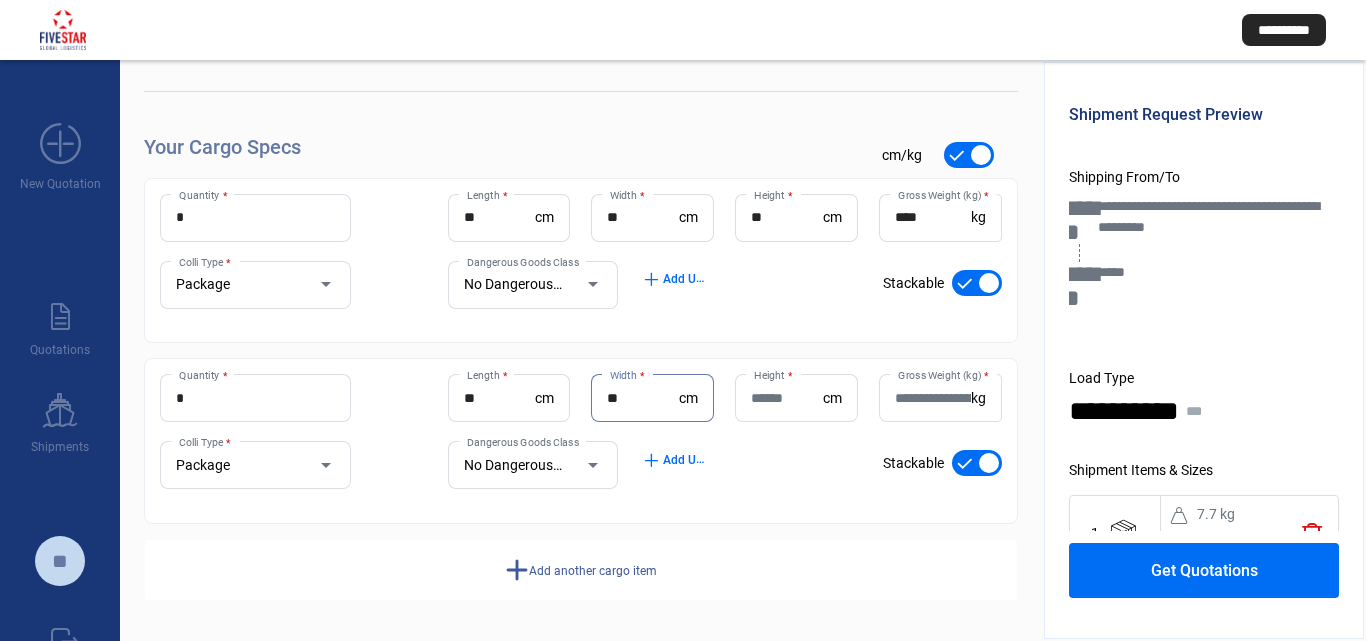 type on "**" 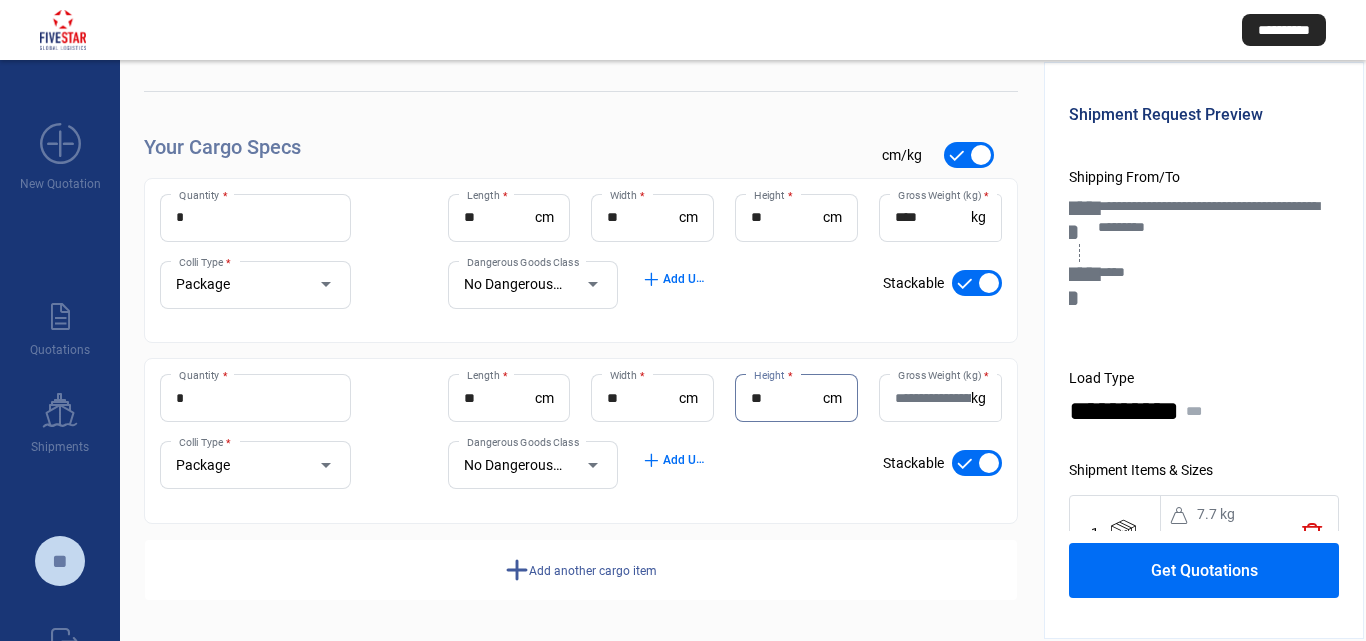 type on "**" 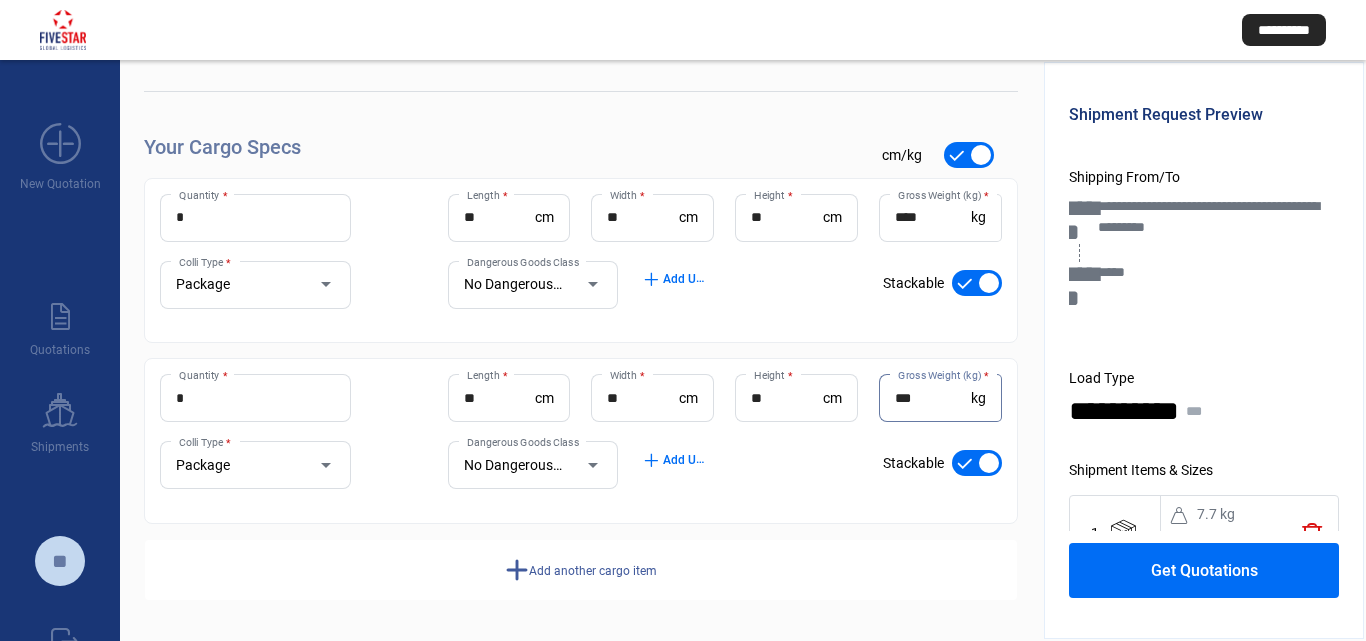 type on "***" 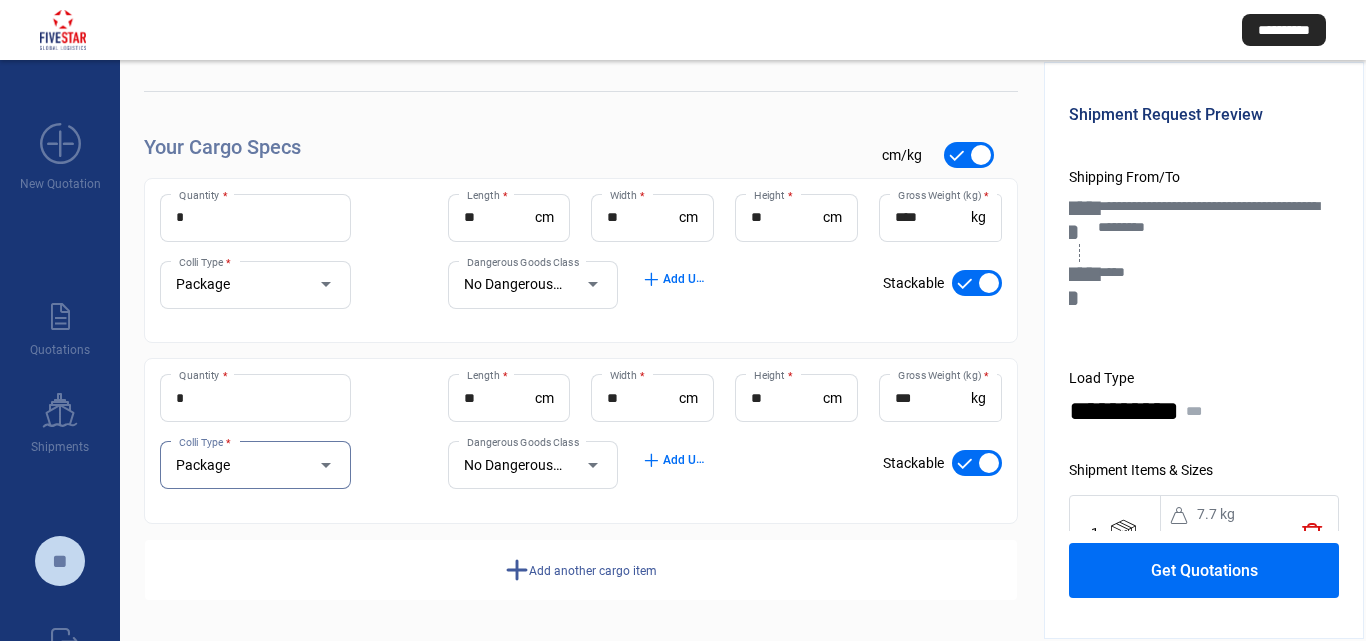 click on "Package" at bounding box center (255, 465) 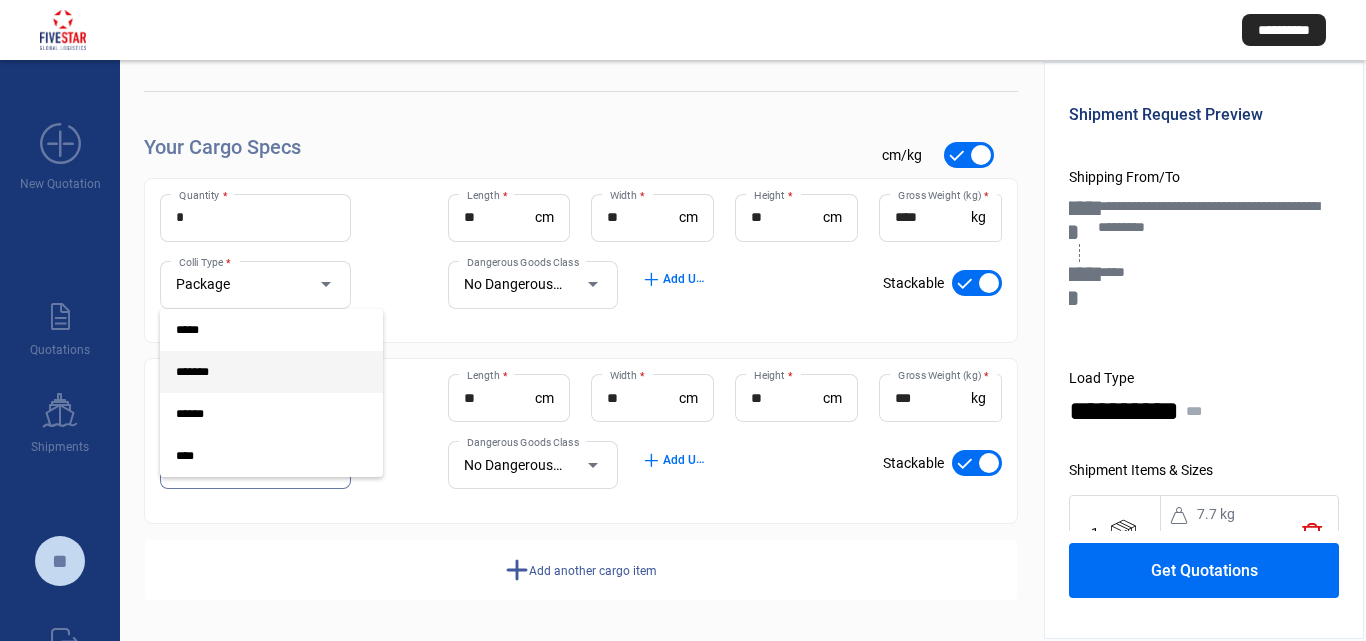 click at bounding box center (683, 320) 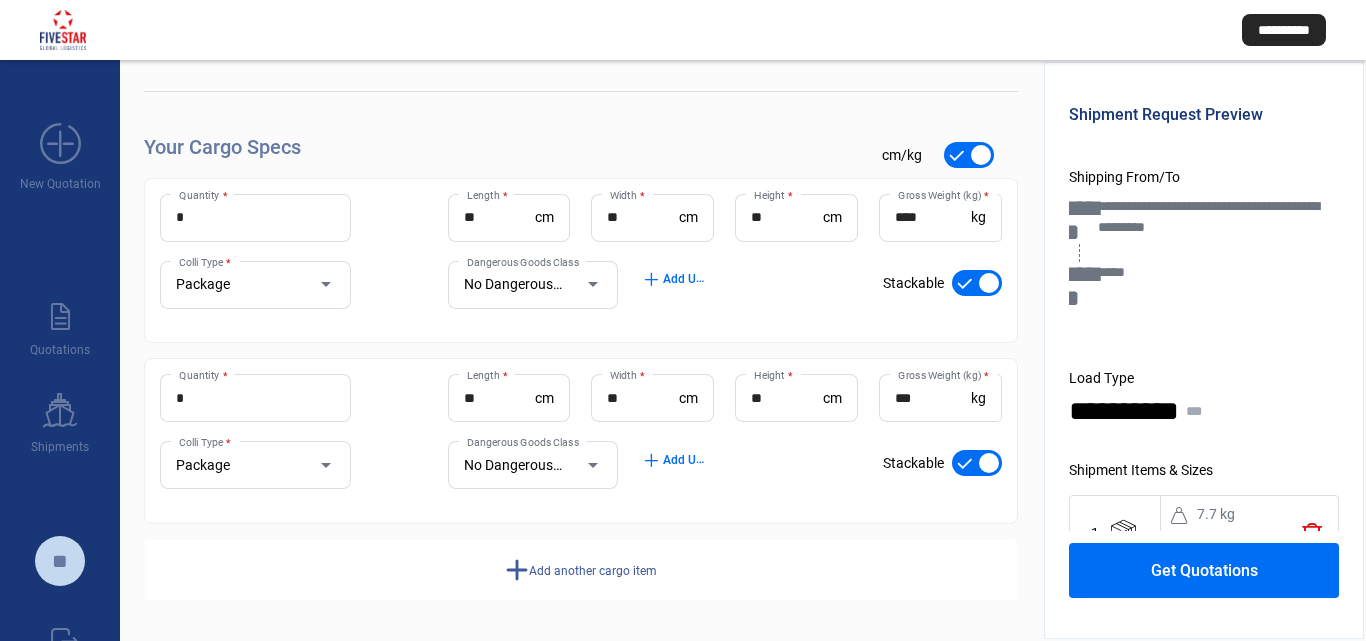 click on "add  Add another cargo item" 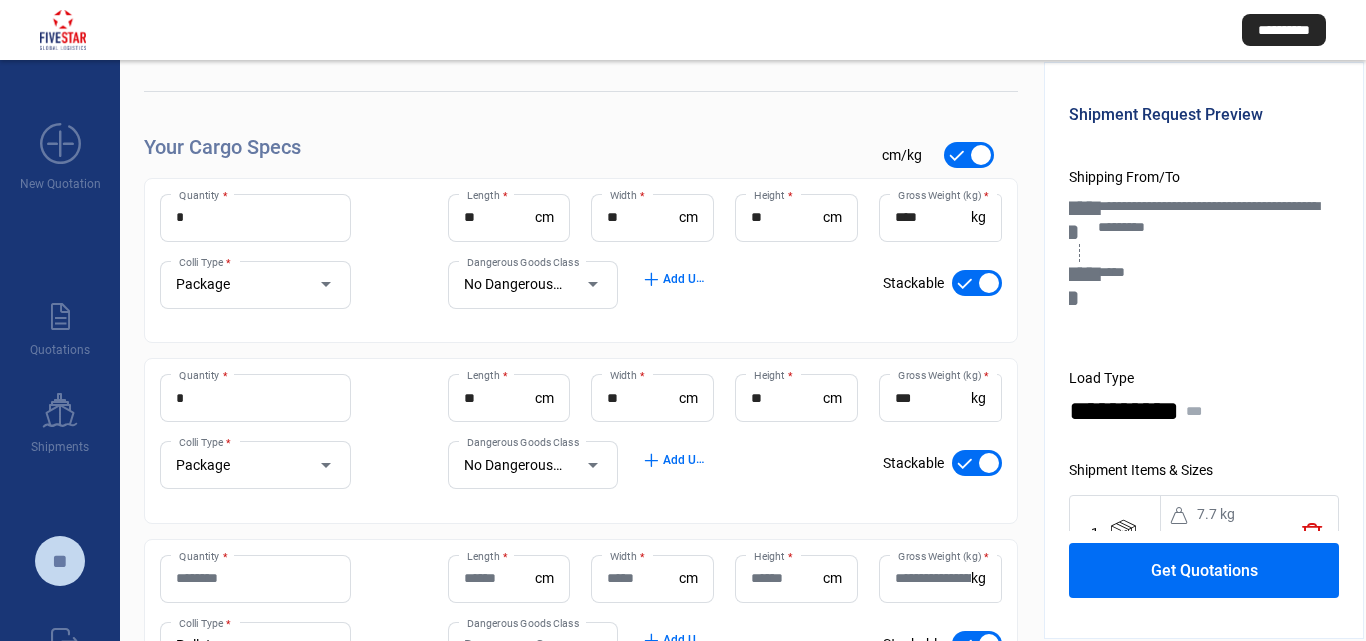 click on "Quantity *" at bounding box center [255, 578] 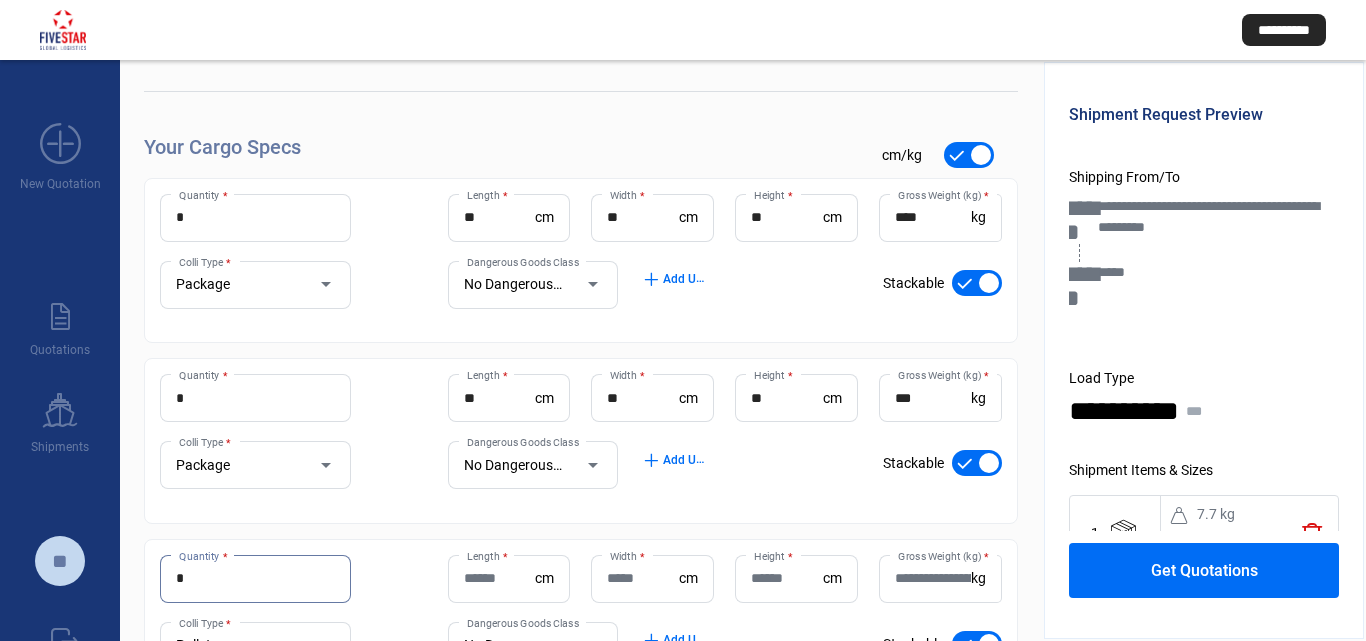 scroll, scrollTop: 364, scrollLeft: 0, axis: vertical 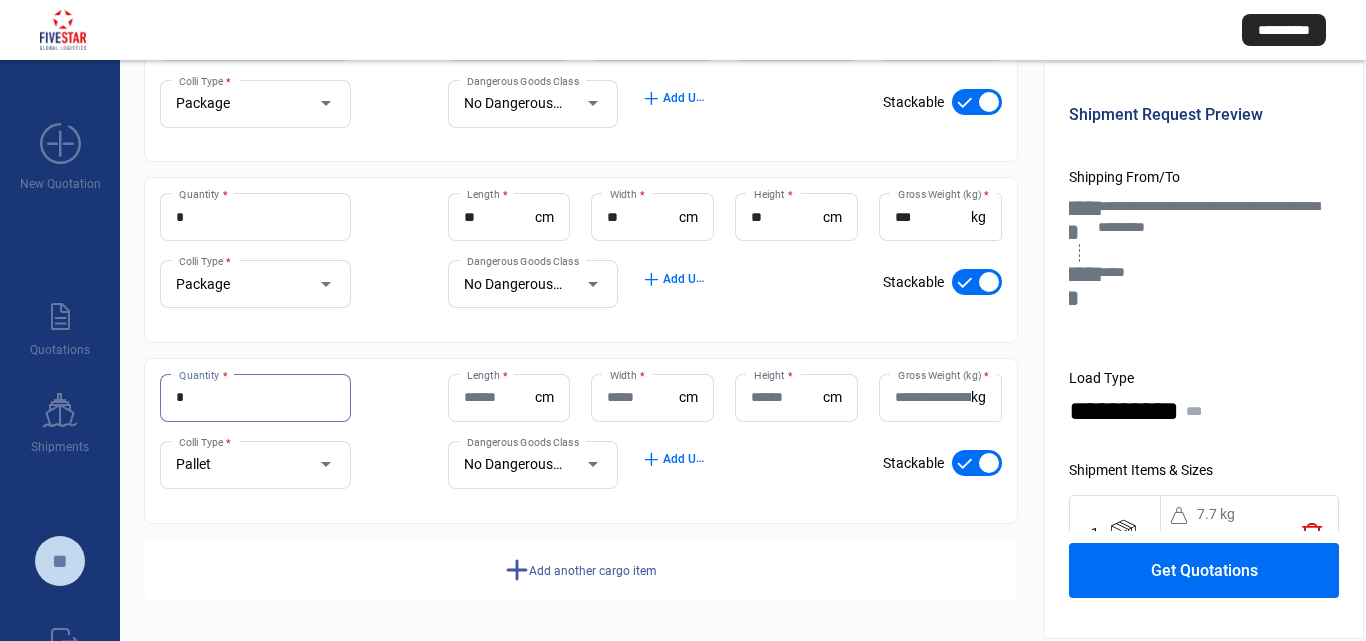 type on "*" 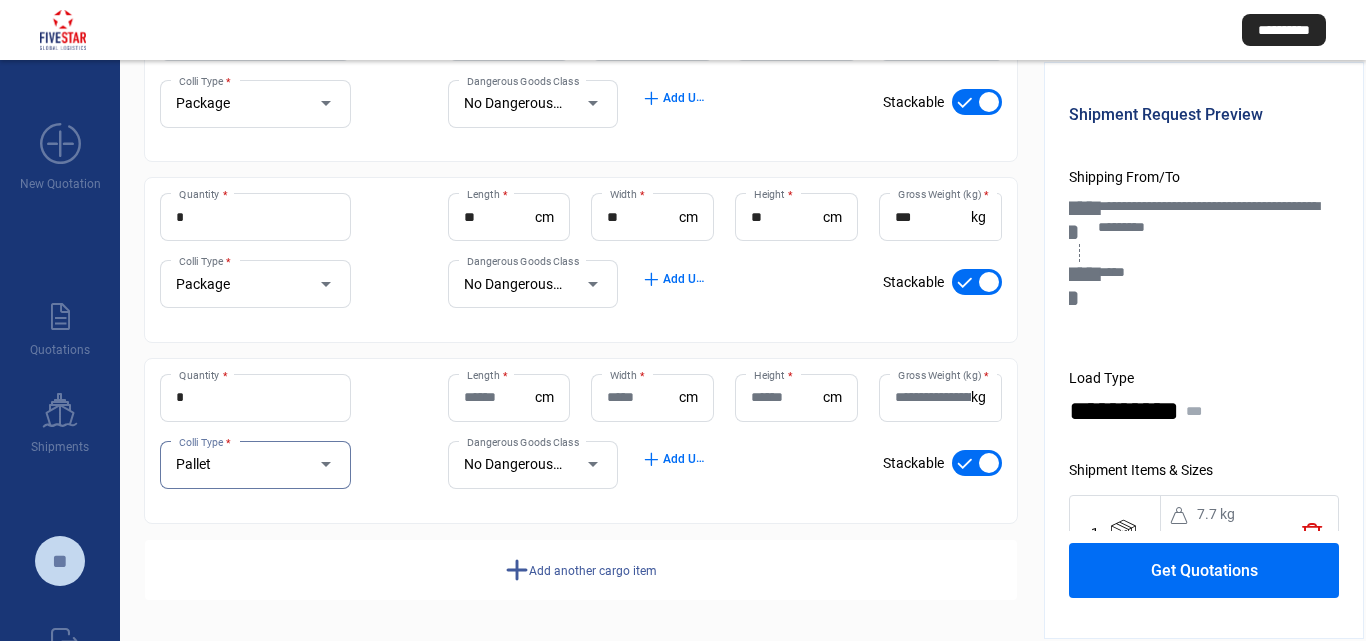 click on "Pallet" at bounding box center (236, 465) 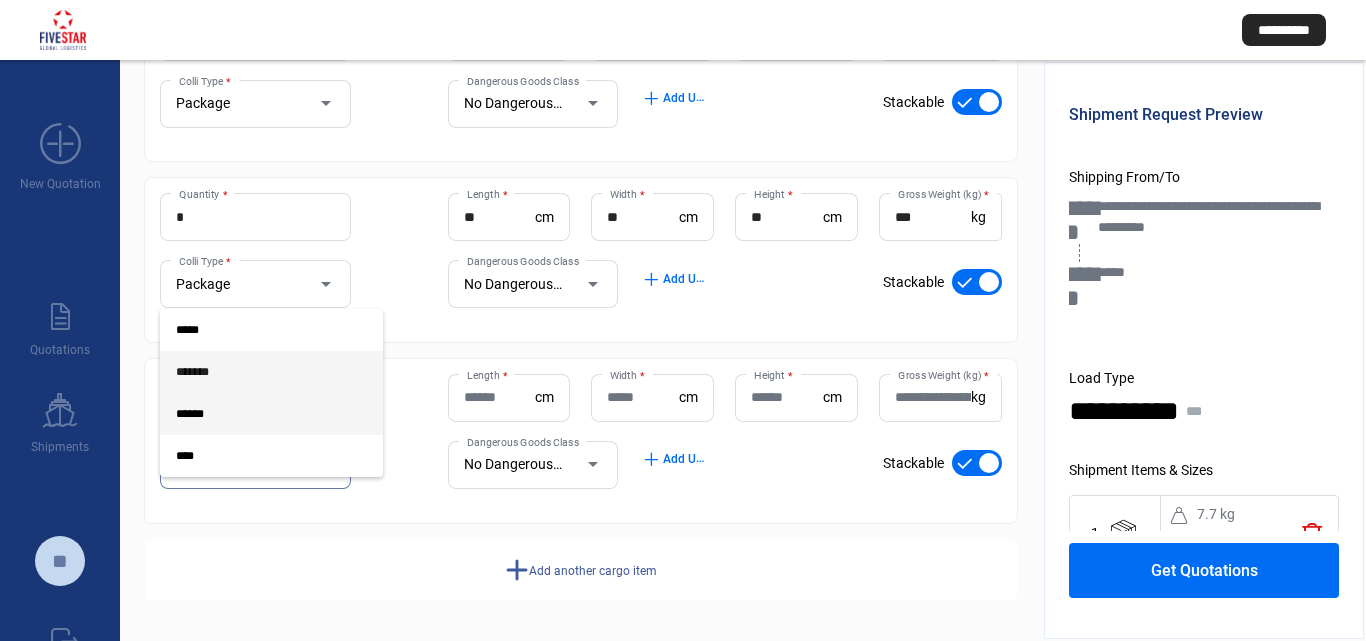 click on "*******" at bounding box center [271, 372] 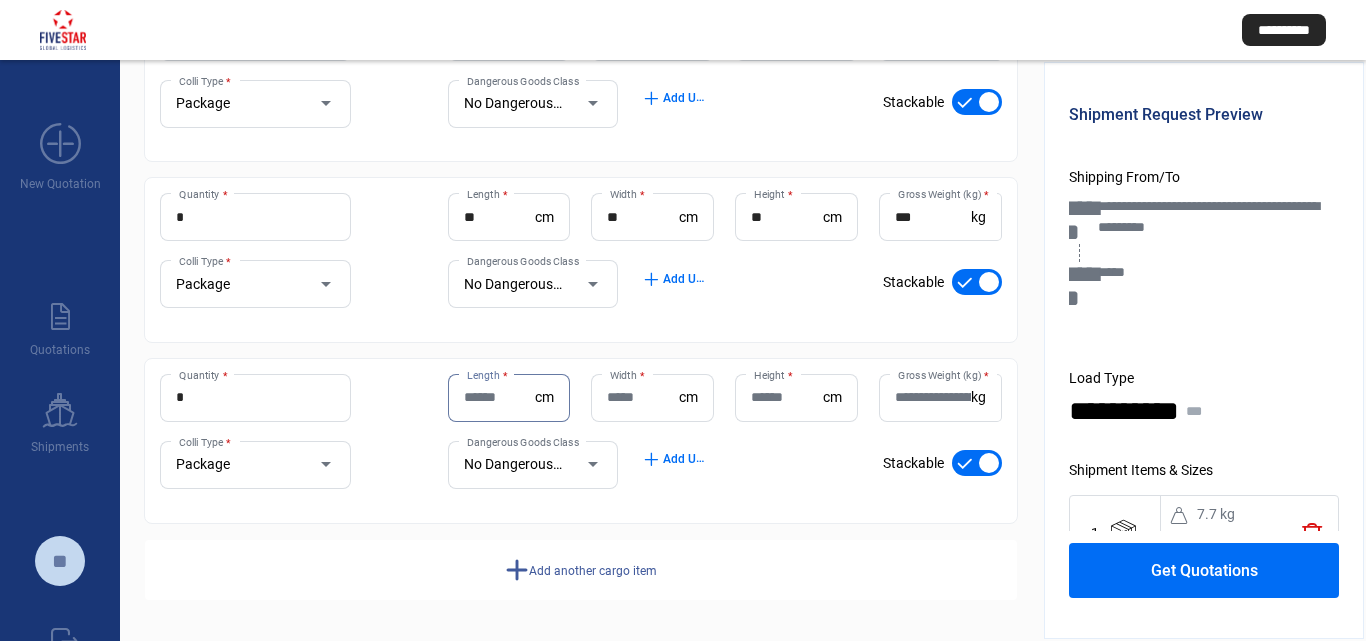 click on "Length  *" at bounding box center [500, 397] 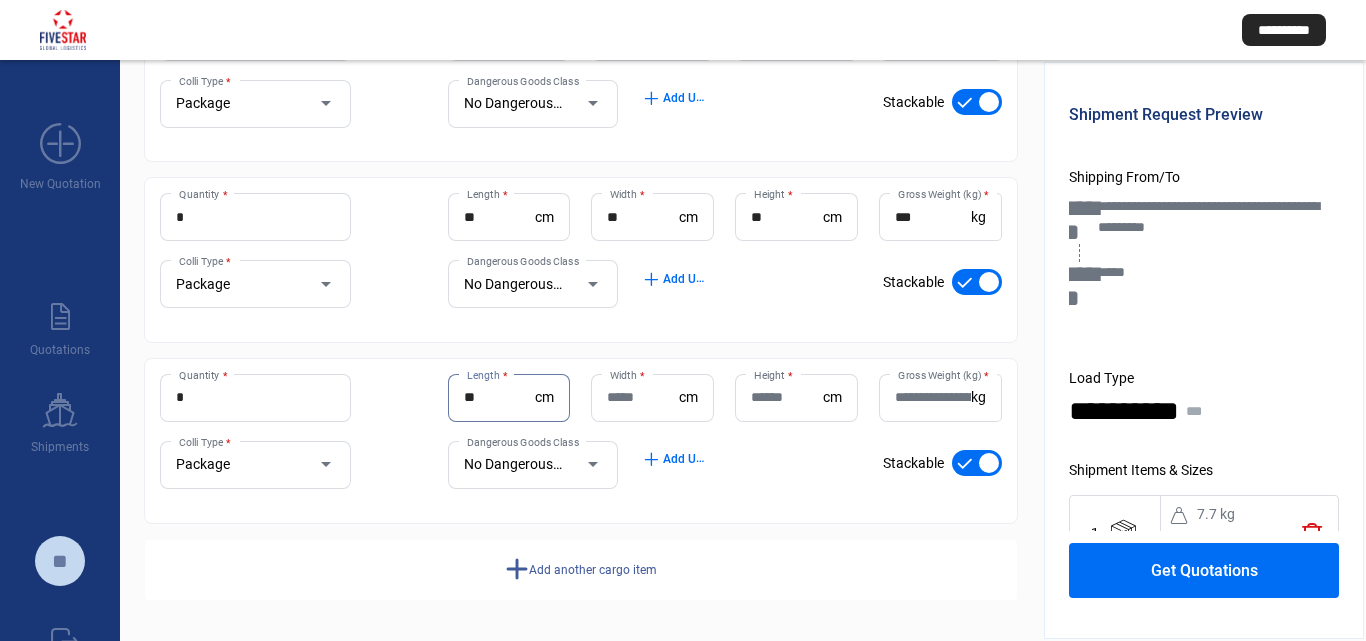type on "**" 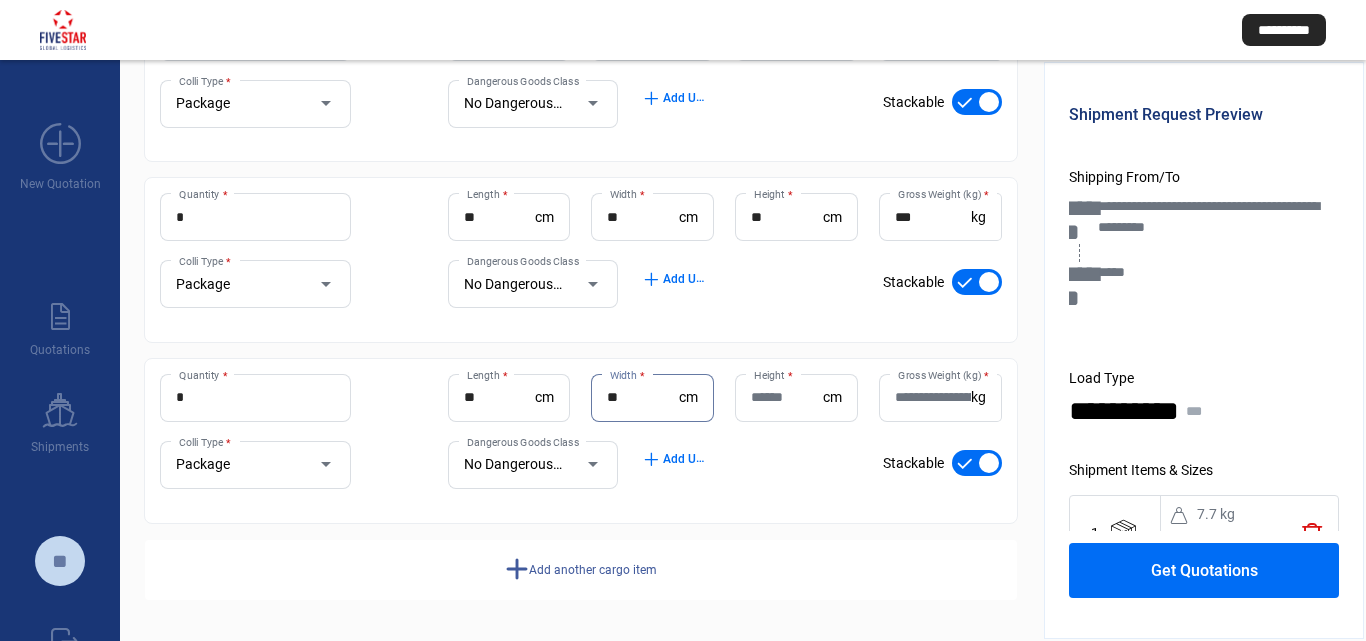 type on "**" 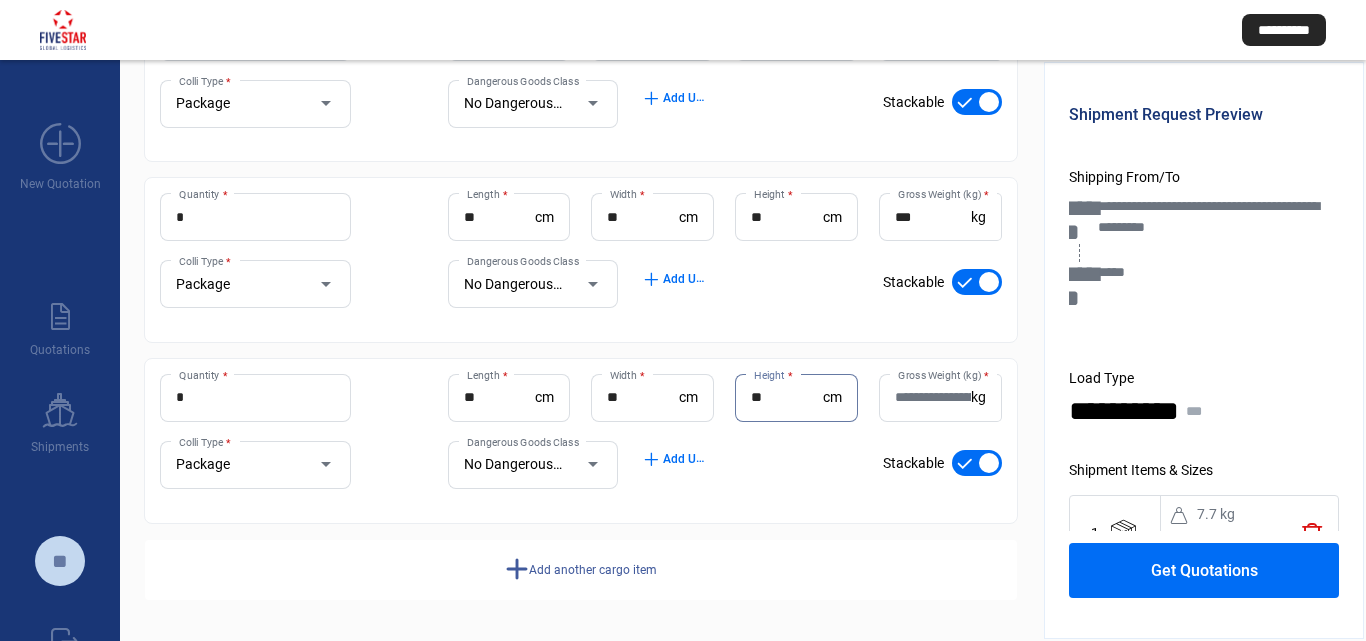 type on "**" 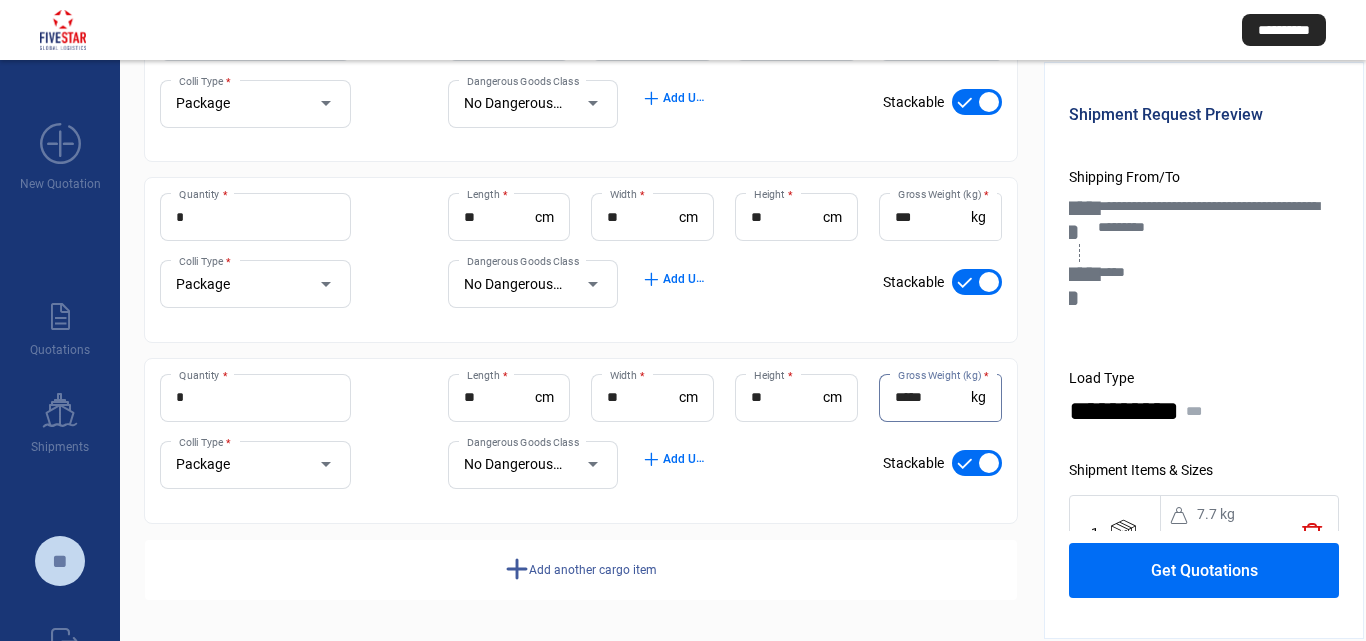 type on "*****" 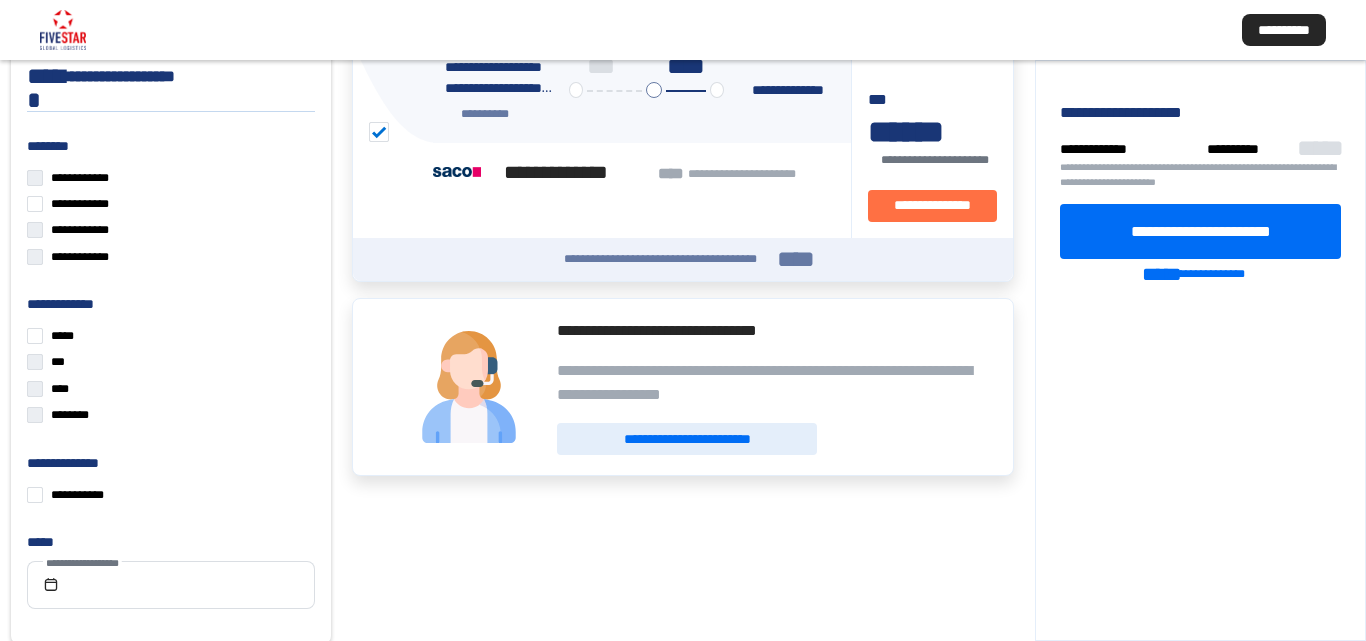 scroll, scrollTop: 0, scrollLeft: 0, axis: both 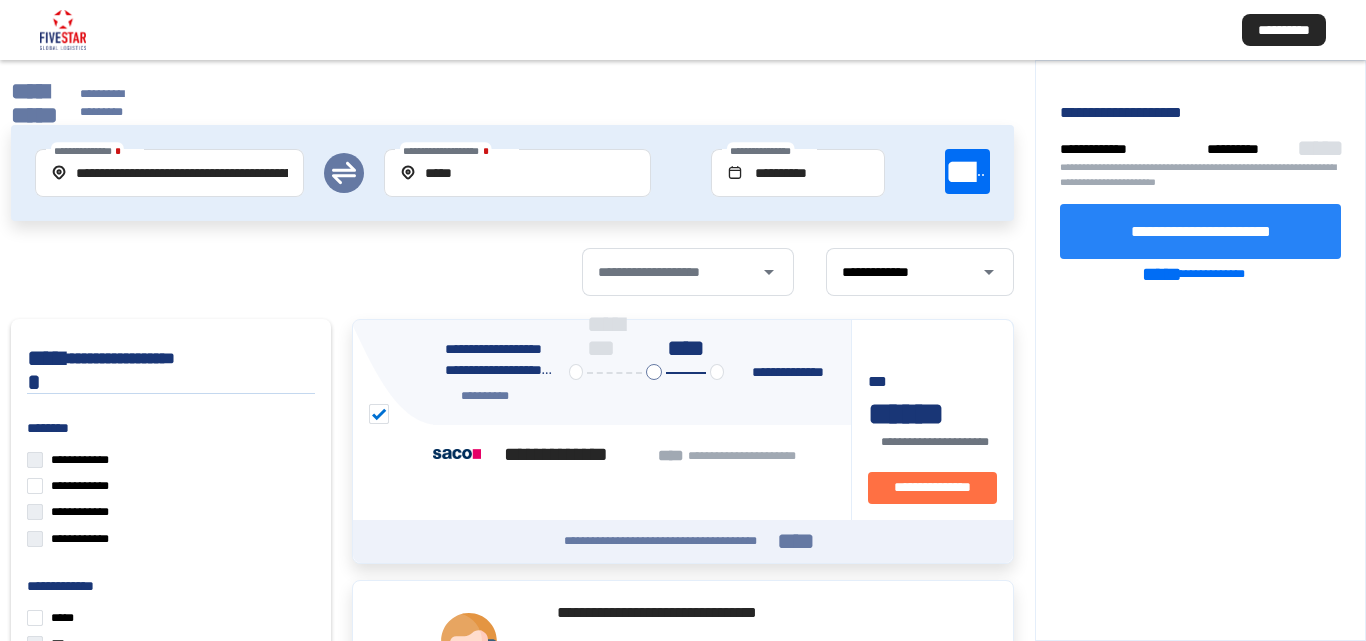 click on "**********" 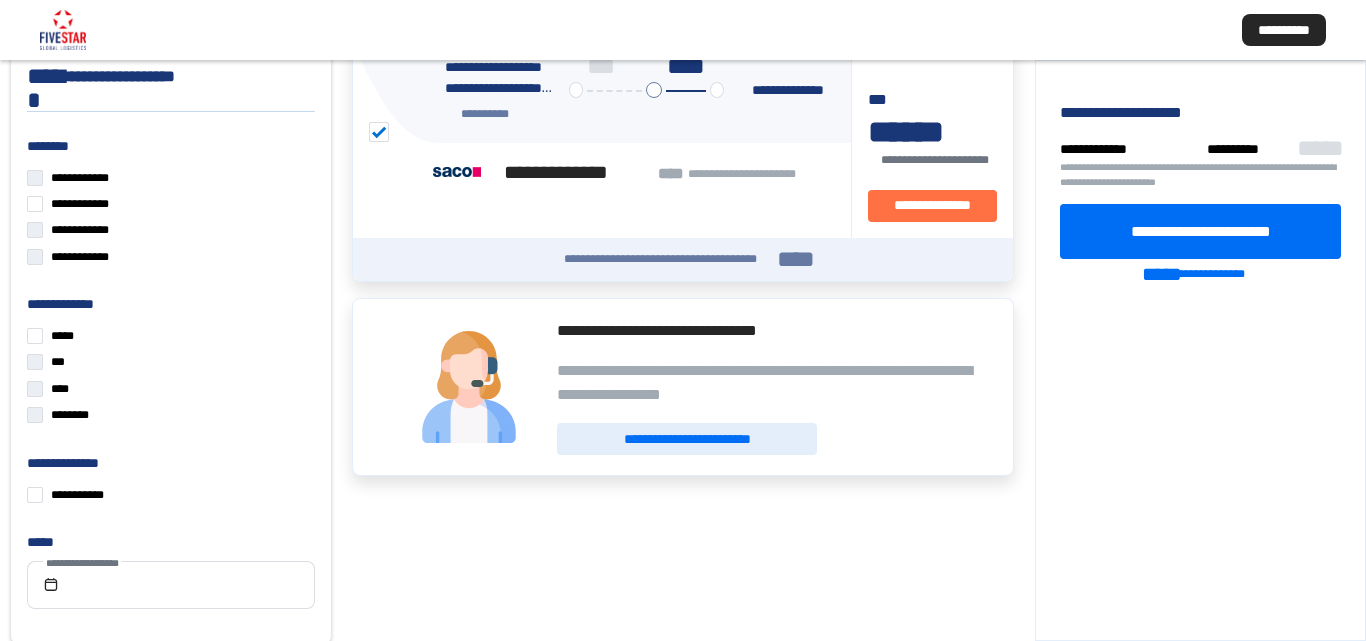 scroll, scrollTop: 0, scrollLeft: 0, axis: both 